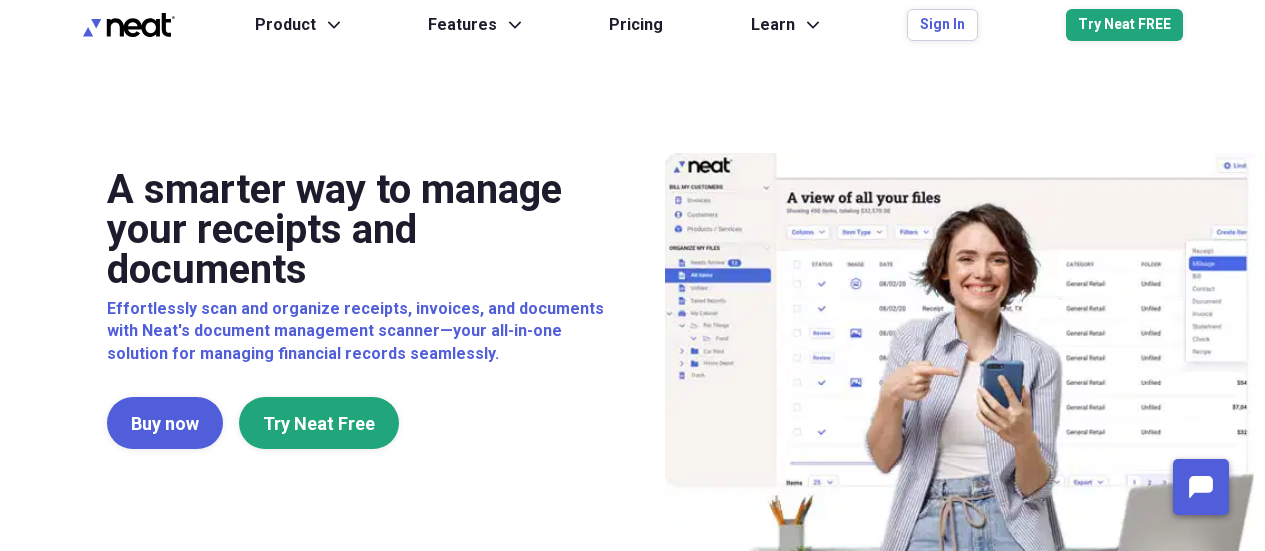 scroll, scrollTop: 0, scrollLeft: 0, axis: both 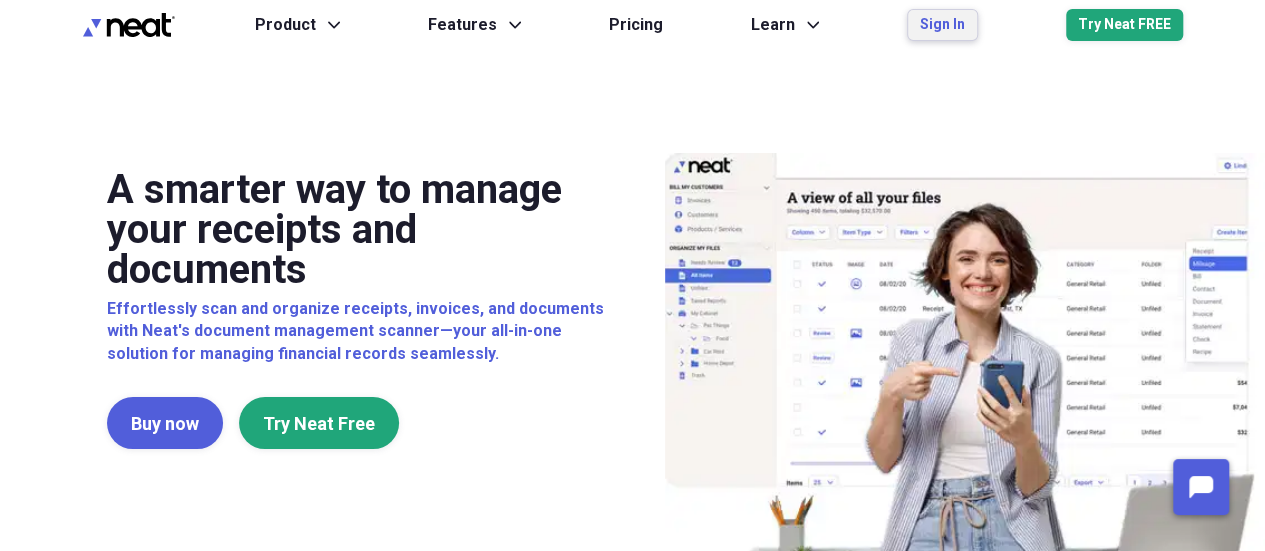 click on "Sign In" at bounding box center [942, 25] 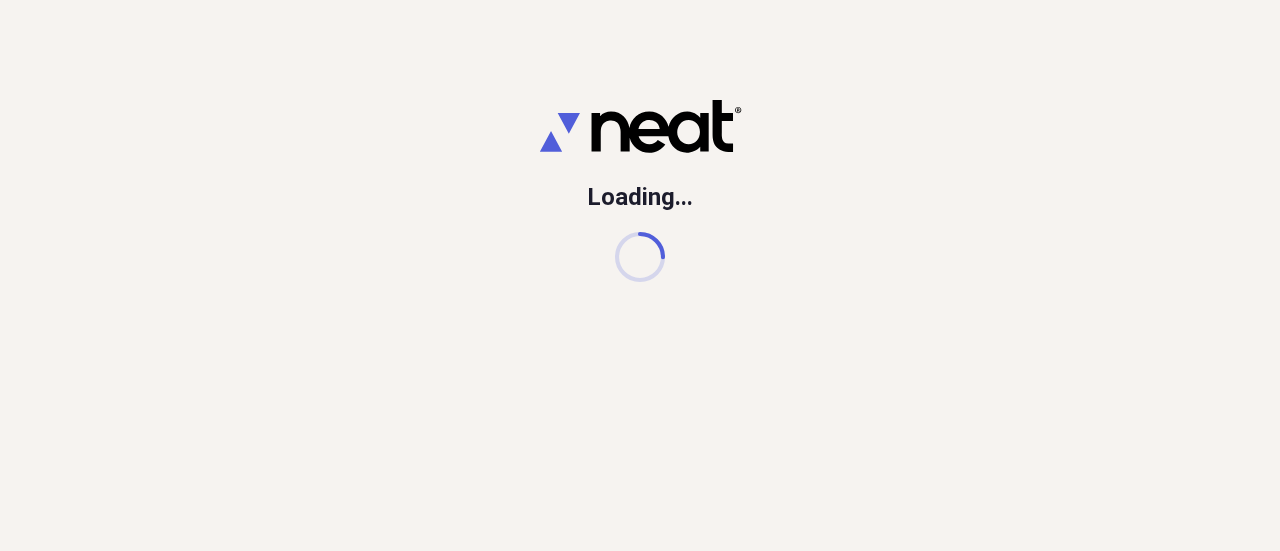 scroll, scrollTop: 0, scrollLeft: 0, axis: both 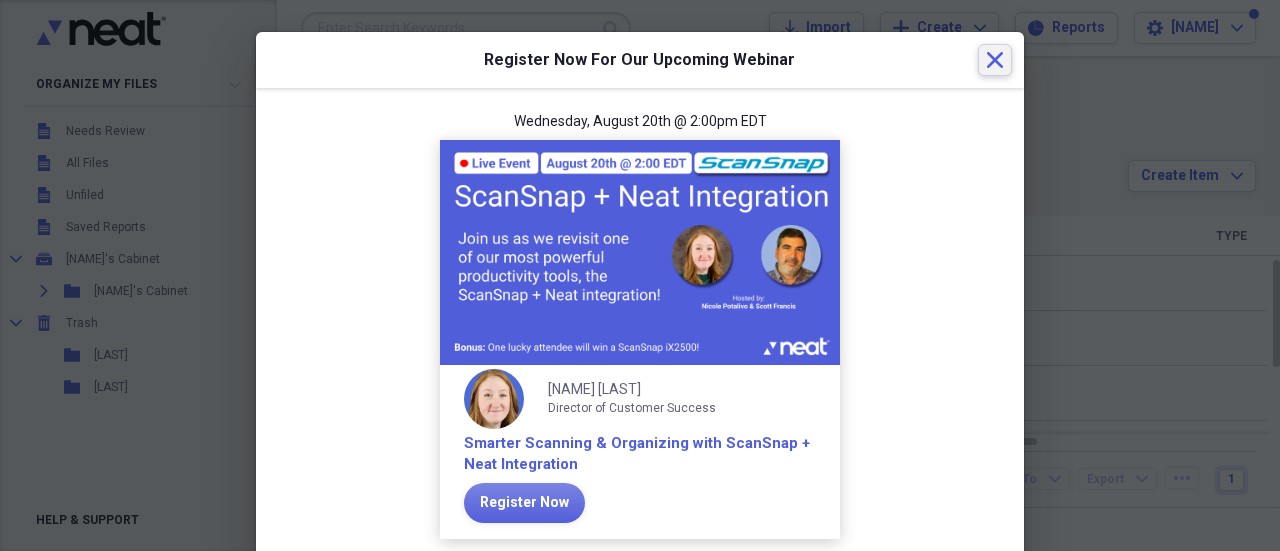 click 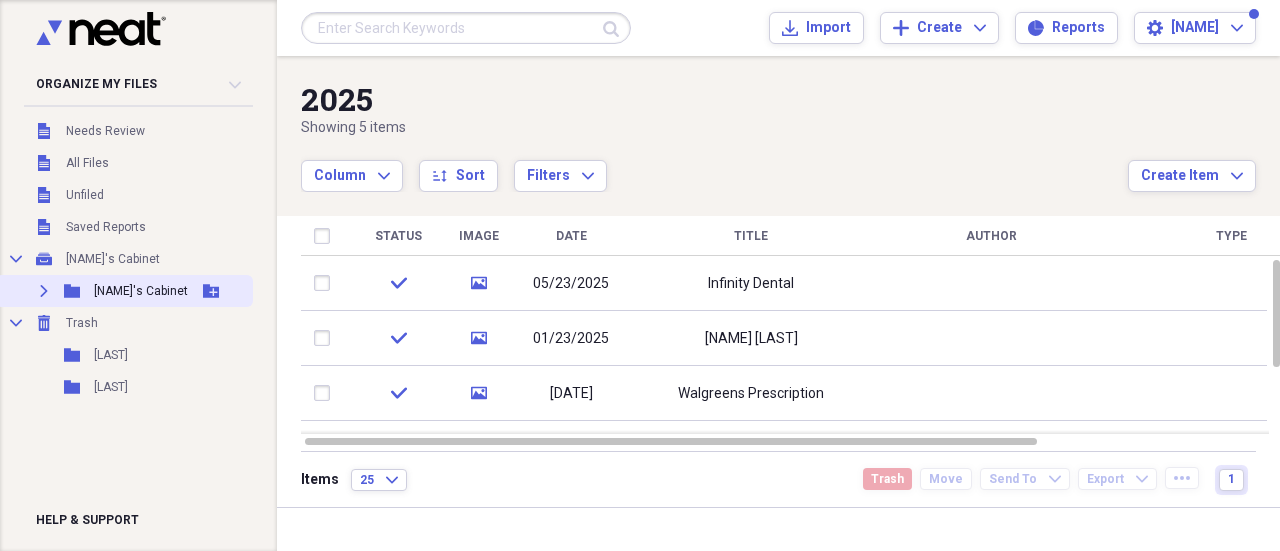 click on "Expand" 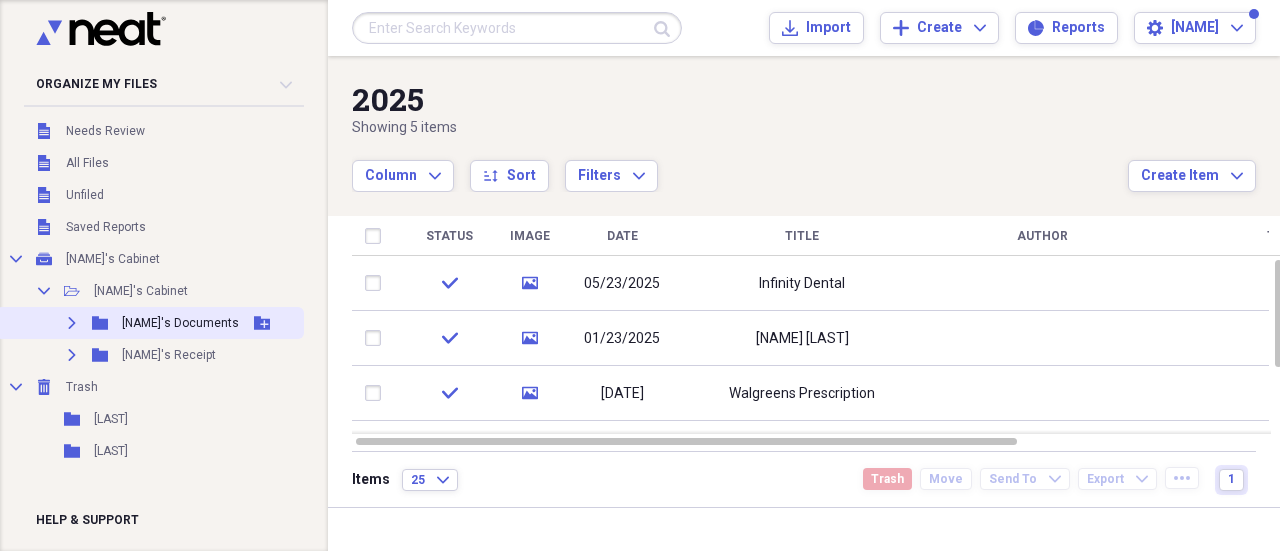 click 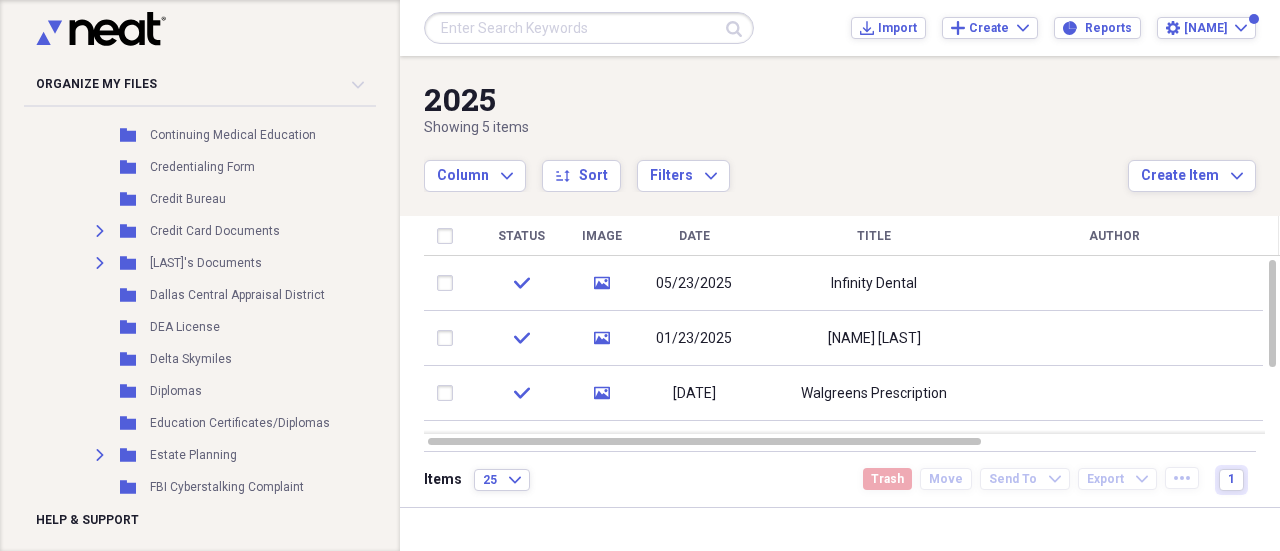 scroll, scrollTop: 1100, scrollLeft: 0, axis: vertical 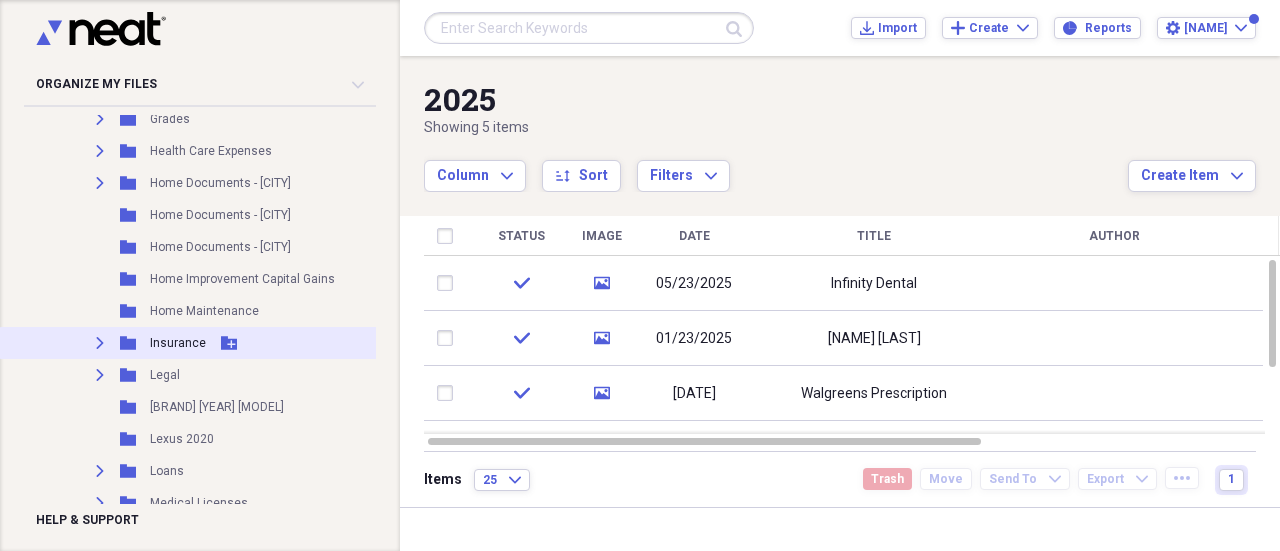 click on "Expand" 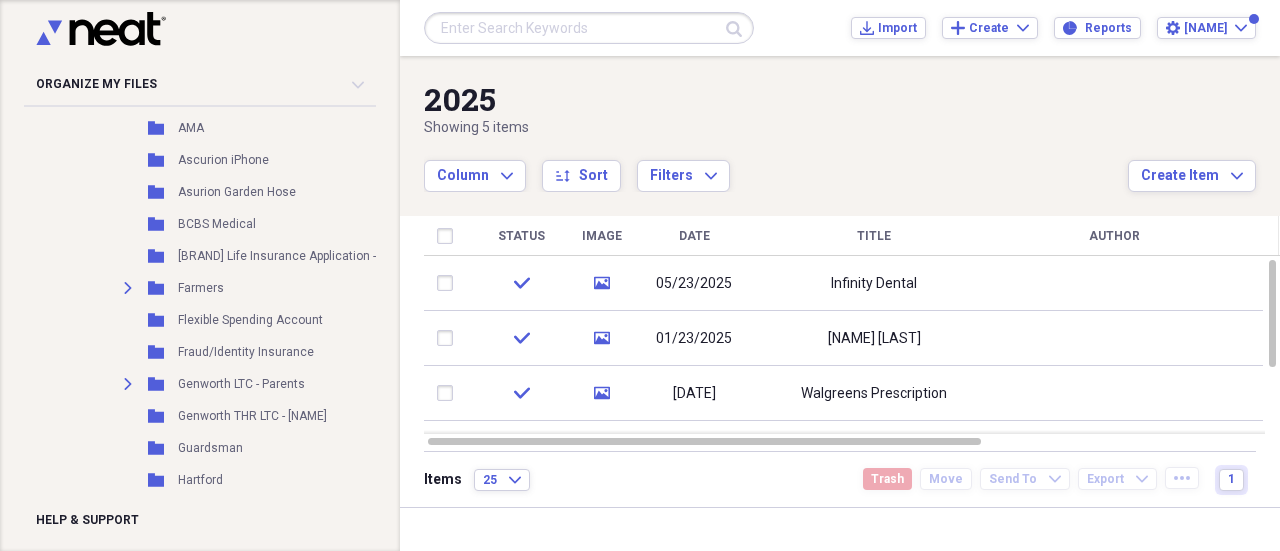 scroll, scrollTop: 1400, scrollLeft: 0, axis: vertical 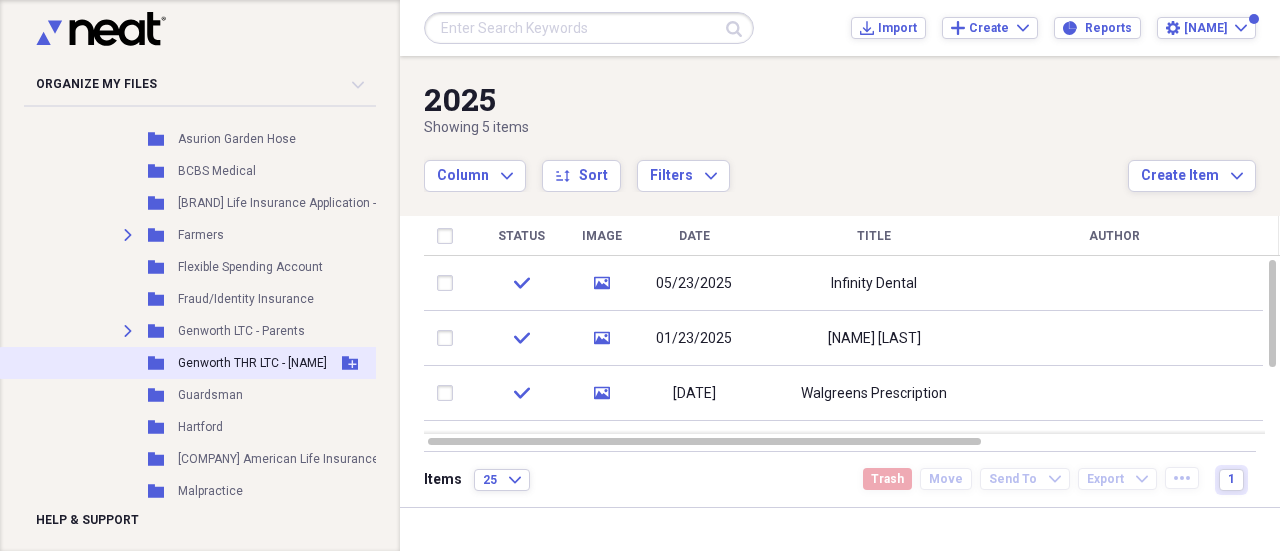 click on "Genworth THR LTC - [NAME]" at bounding box center (252, 363) 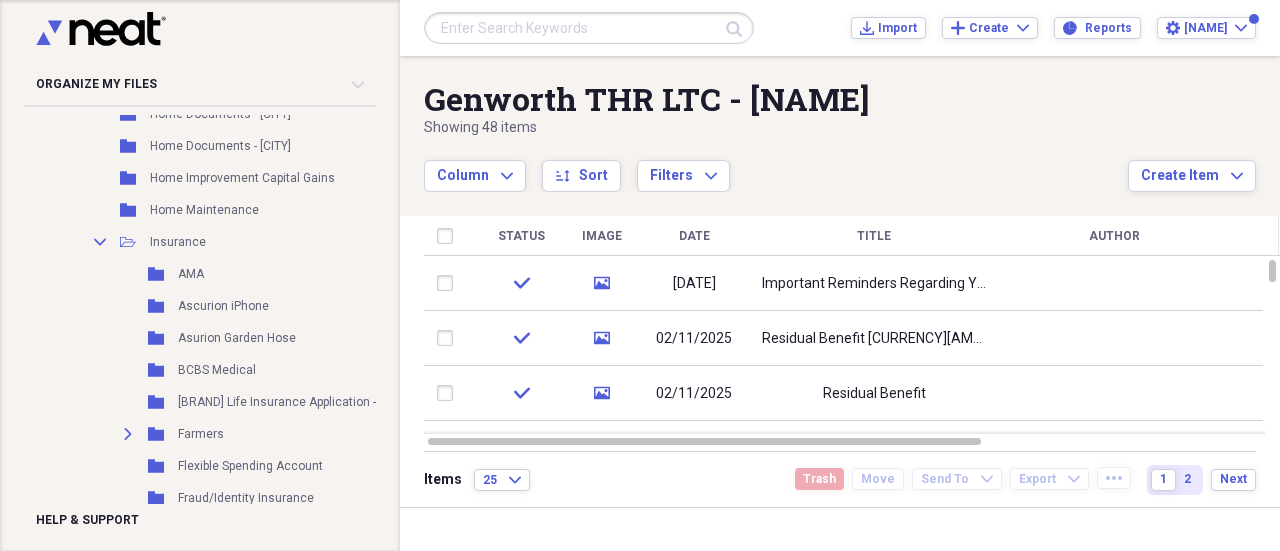 scroll, scrollTop: 1200, scrollLeft: 0, axis: vertical 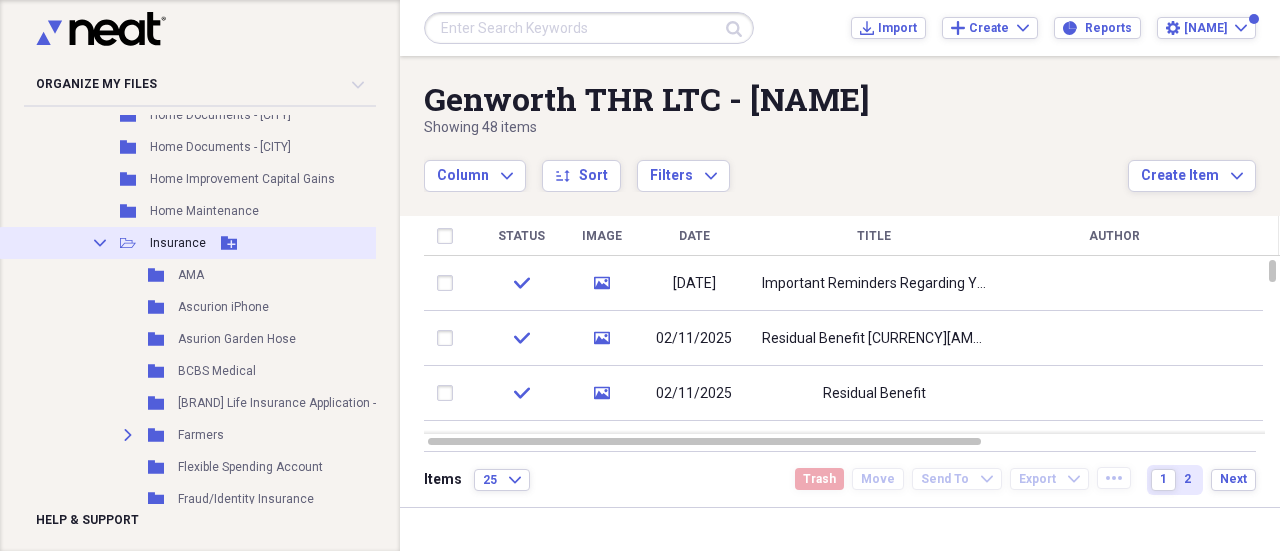 click on "Collapse" 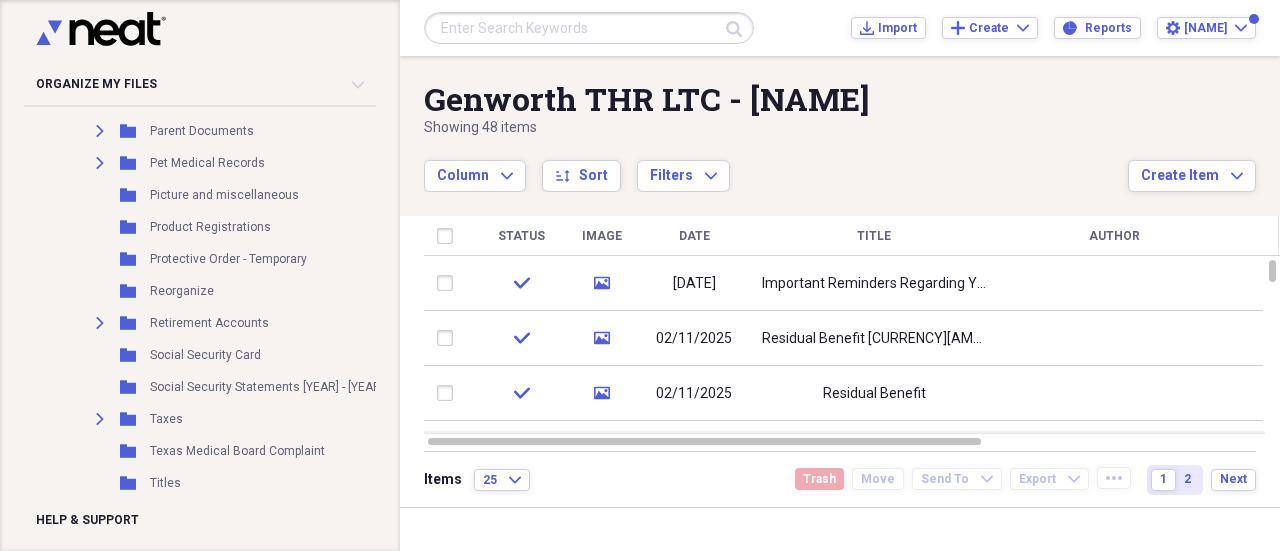 scroll, scrollTop: 1700, scrollLeft: 0, axis: vertical 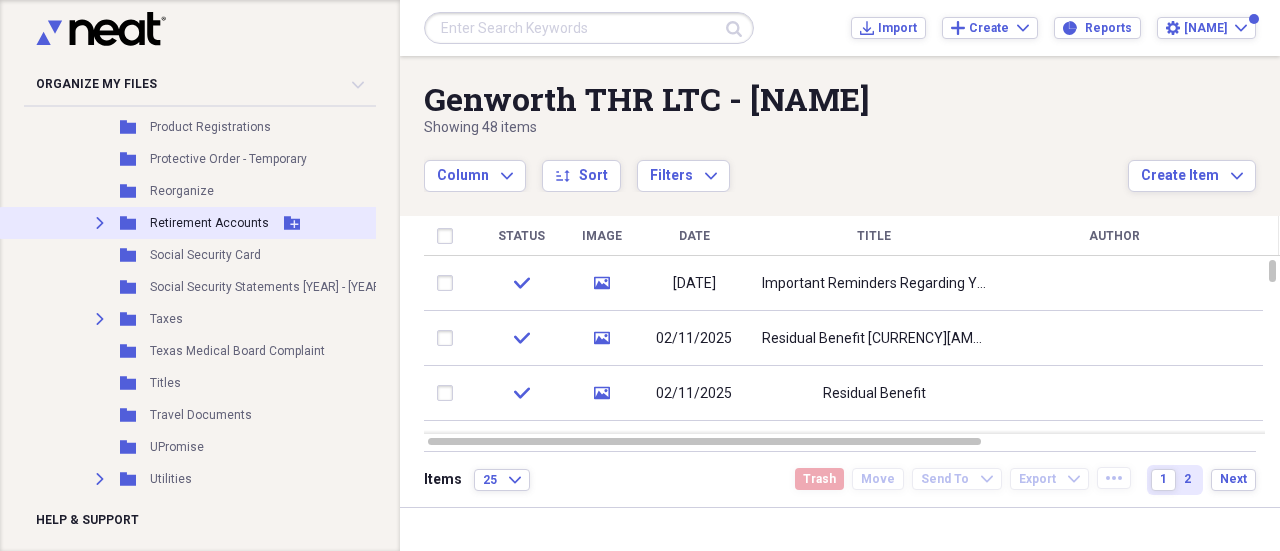 click 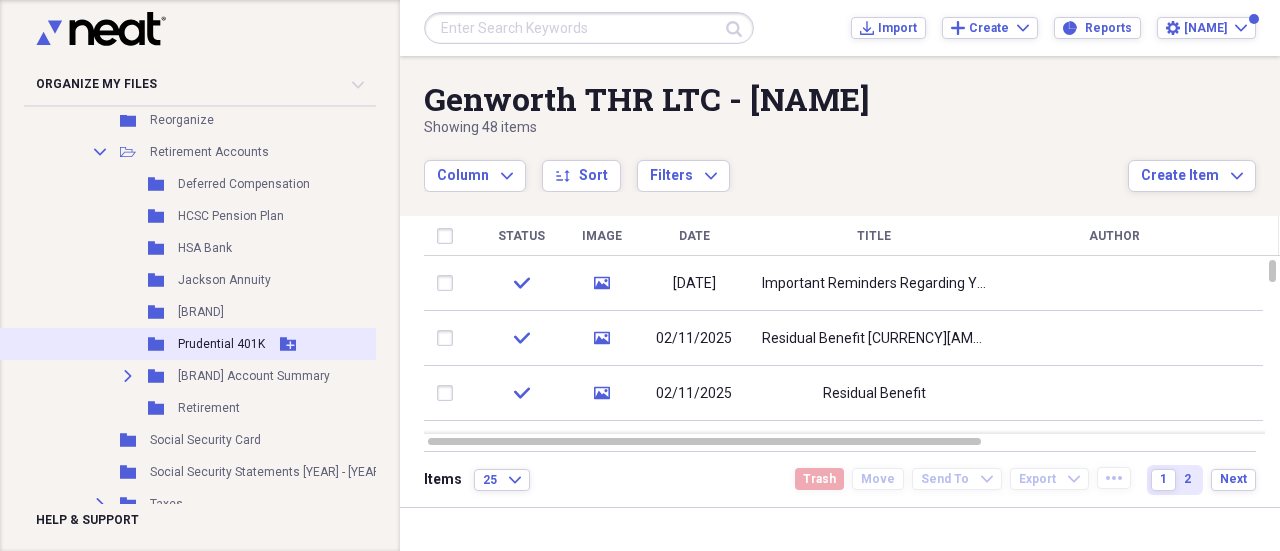 scroll, scrollTop: 1800, scrollLeft: 0, axis: vertical 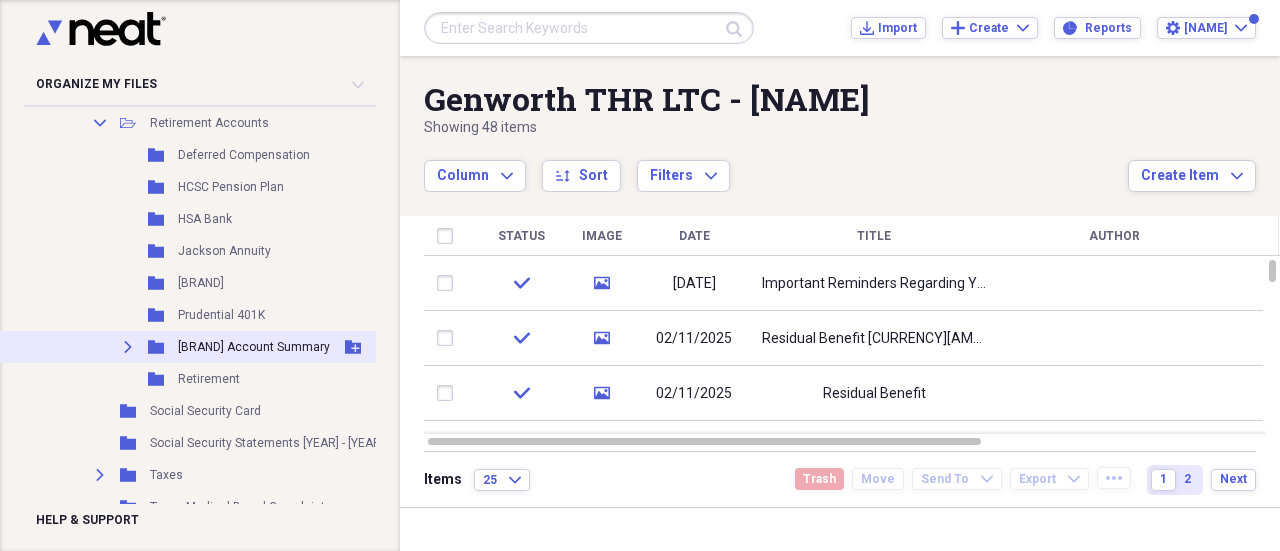 click 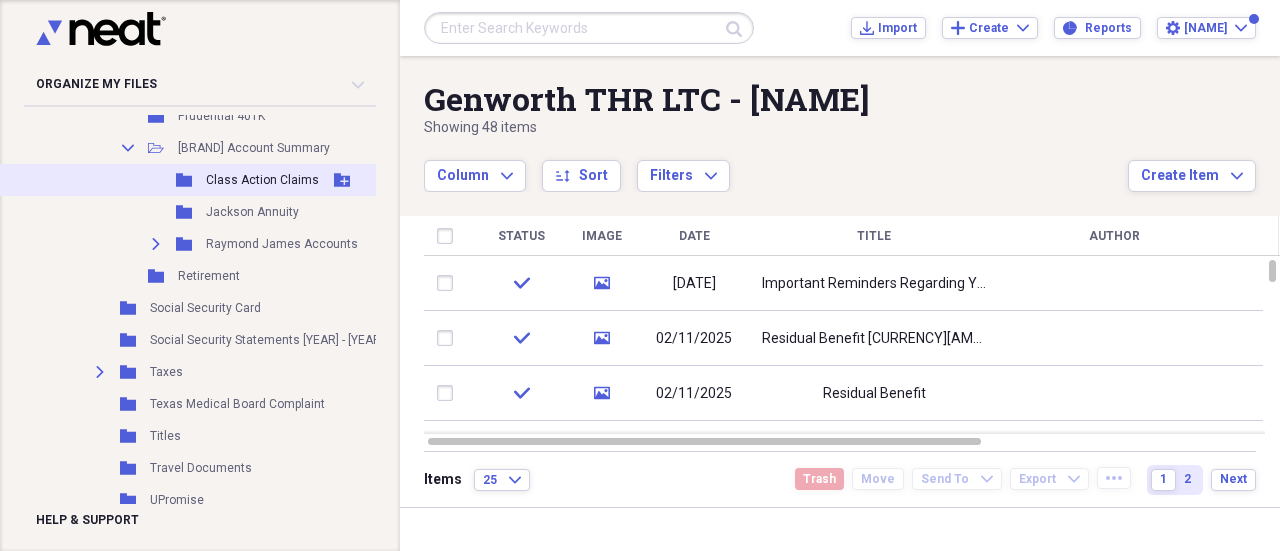 scroll, scrollTop: 2000, scrollLeft: 0, axis: vertical 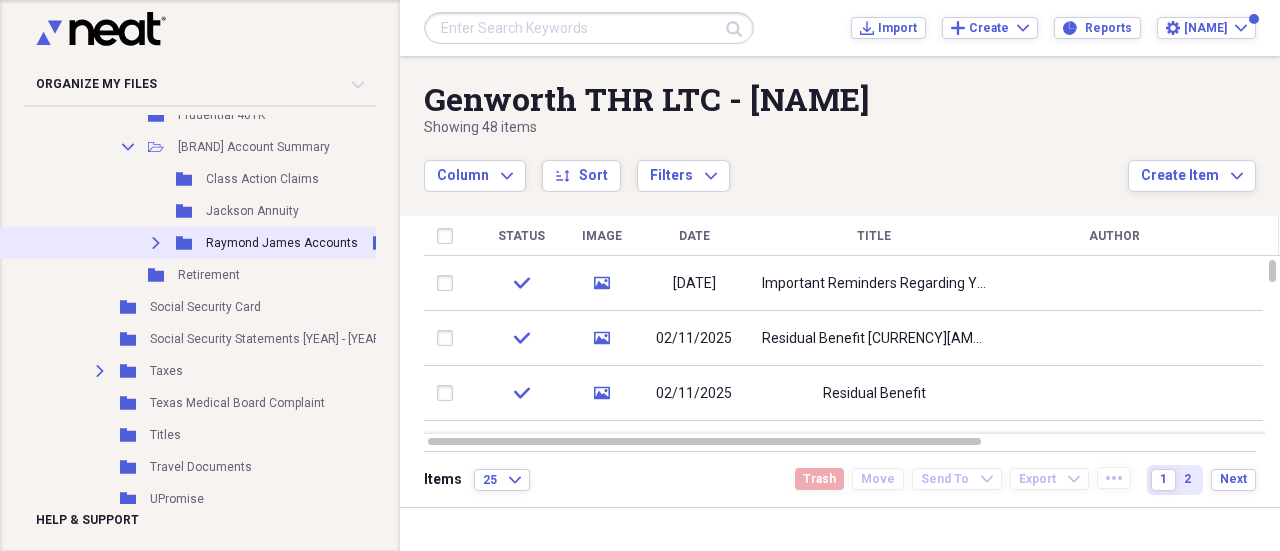 click on "Expand" 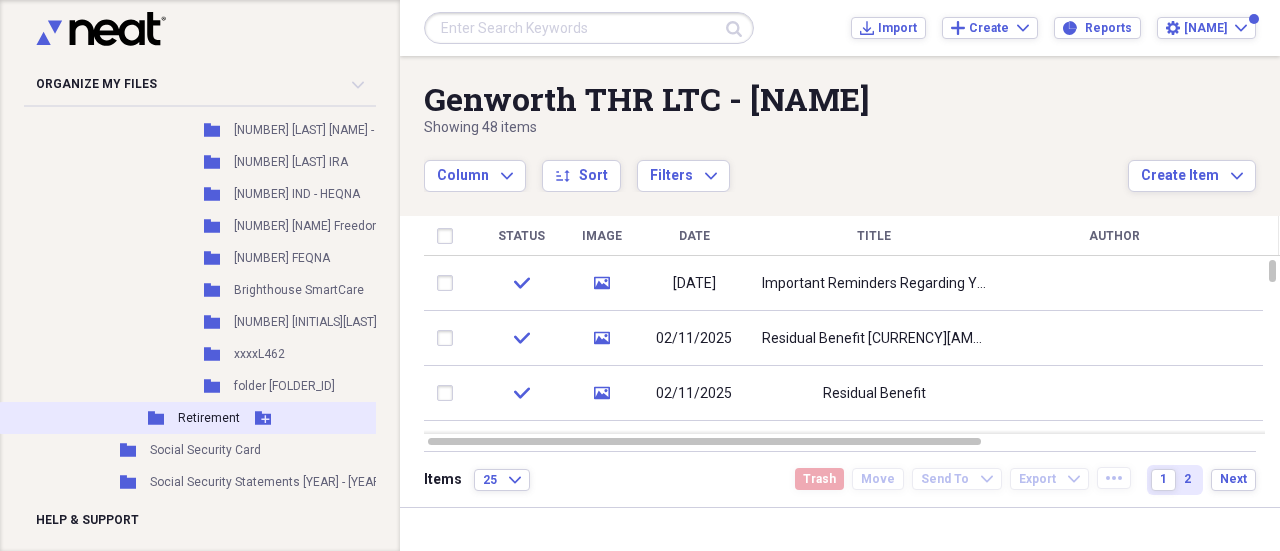scroll, scrollTop: 2400, scrollLeft: 0, axis: vertical 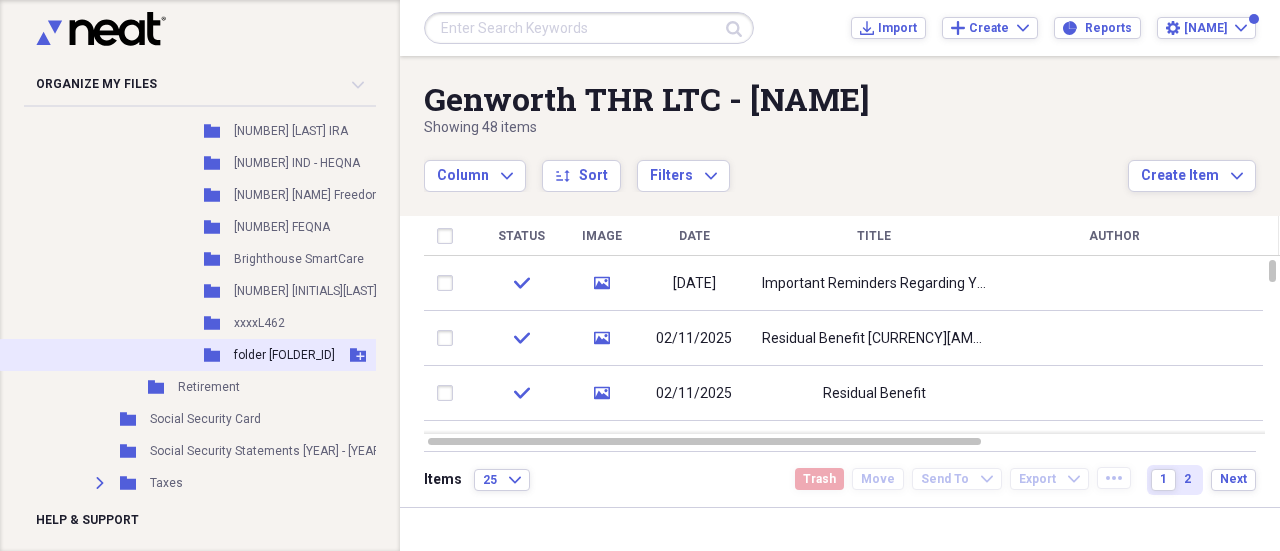 click on "folder [FOLDER_ID]" at bounding box center (284, 355) 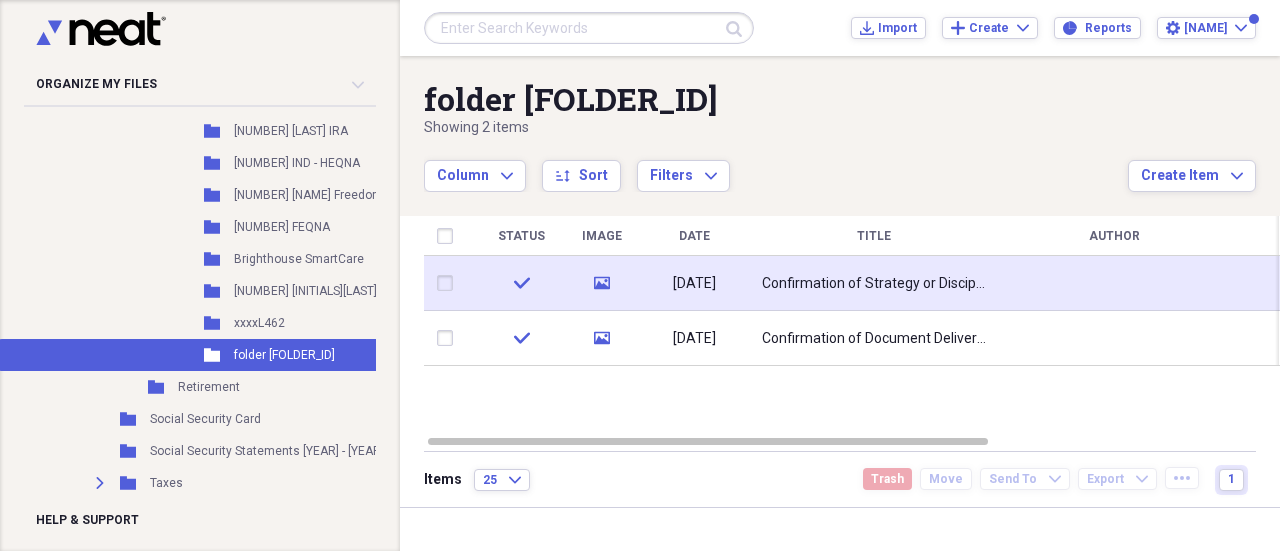 click 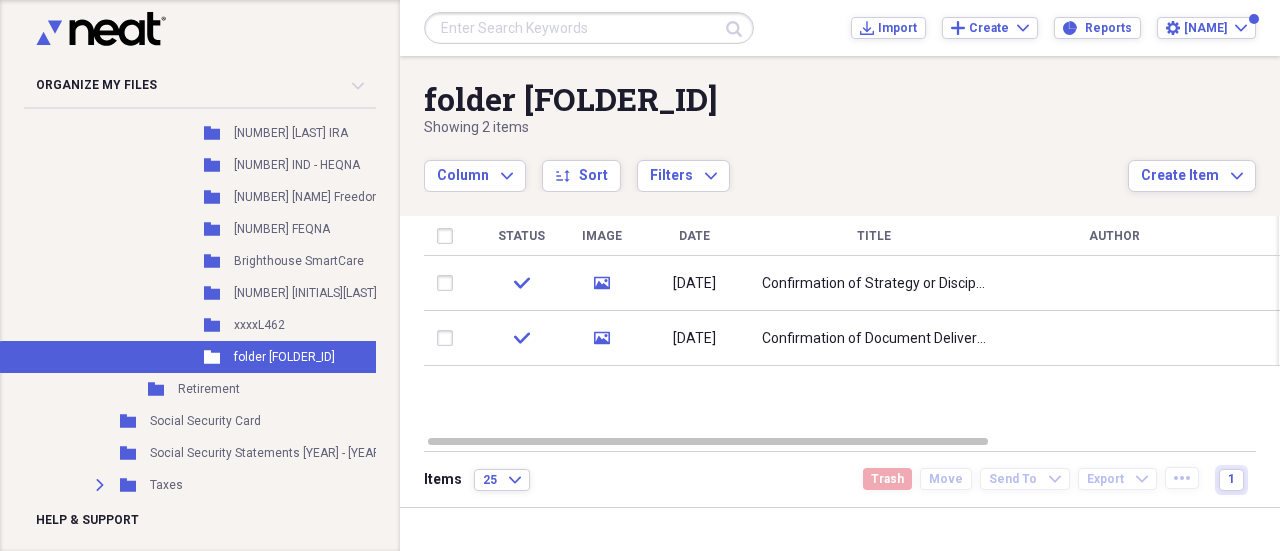 drag, startPoint x: 368, startPoint y: 409, endPoint x: 404, endPoint y: 247, distance: 165.9518 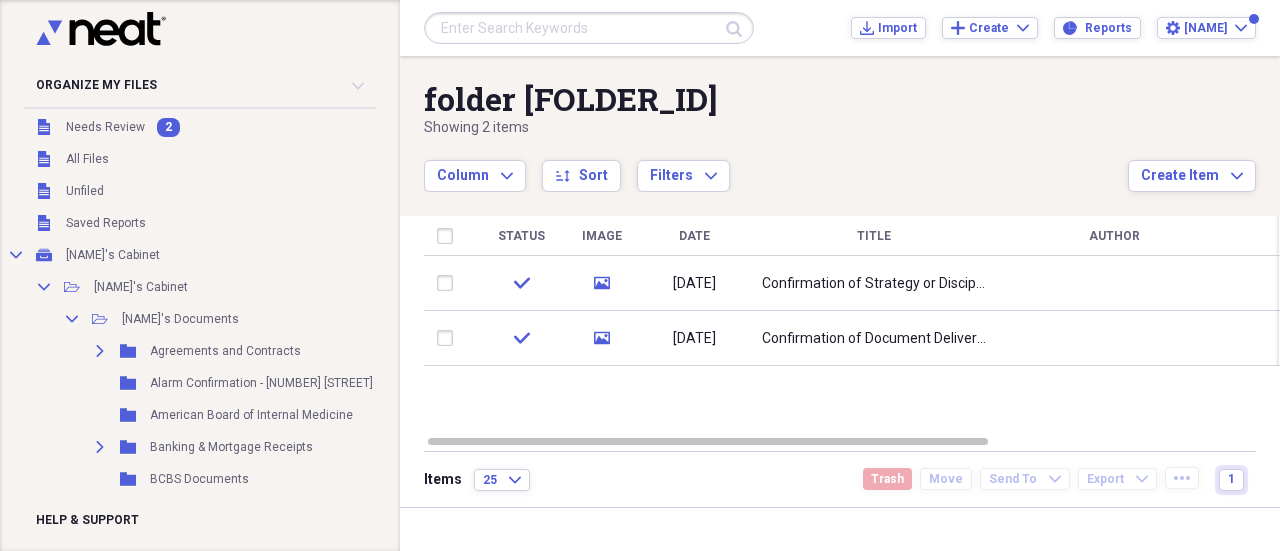 scroll, scrollTop: 0, scrollLeft: 0, axis: both 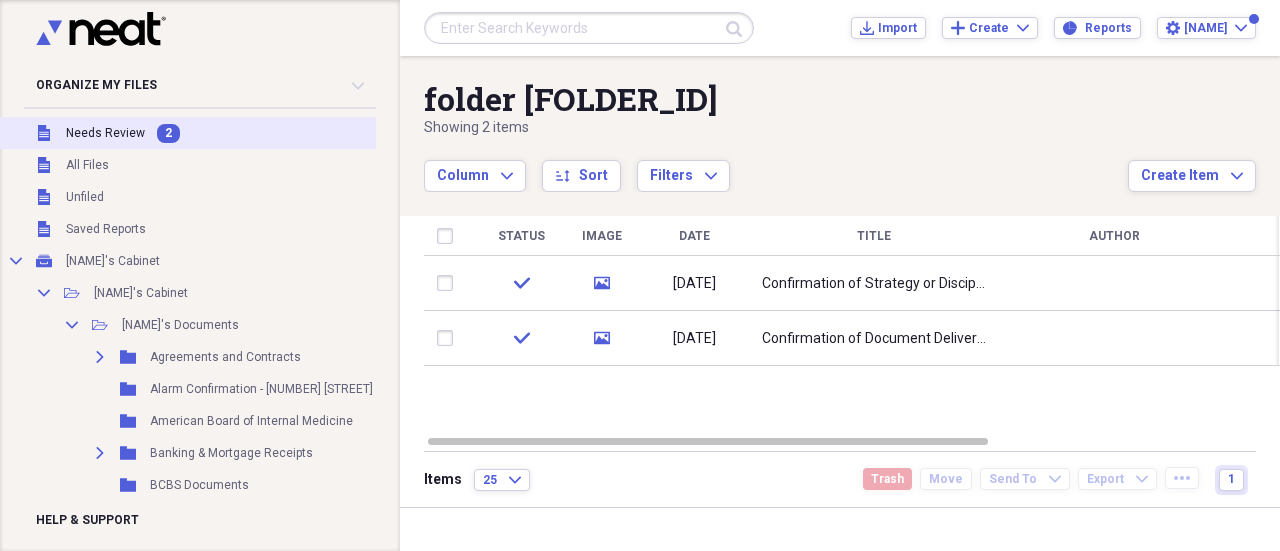 click on "Needs Review" at bounding box center (105, 133) 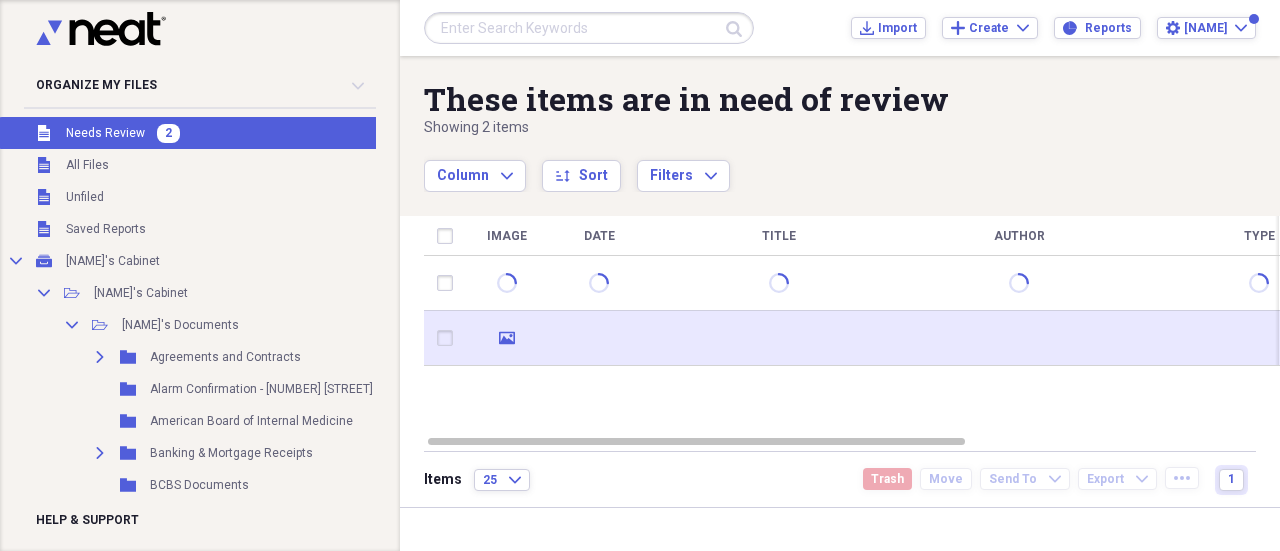 click at bounding box center (449, 338) 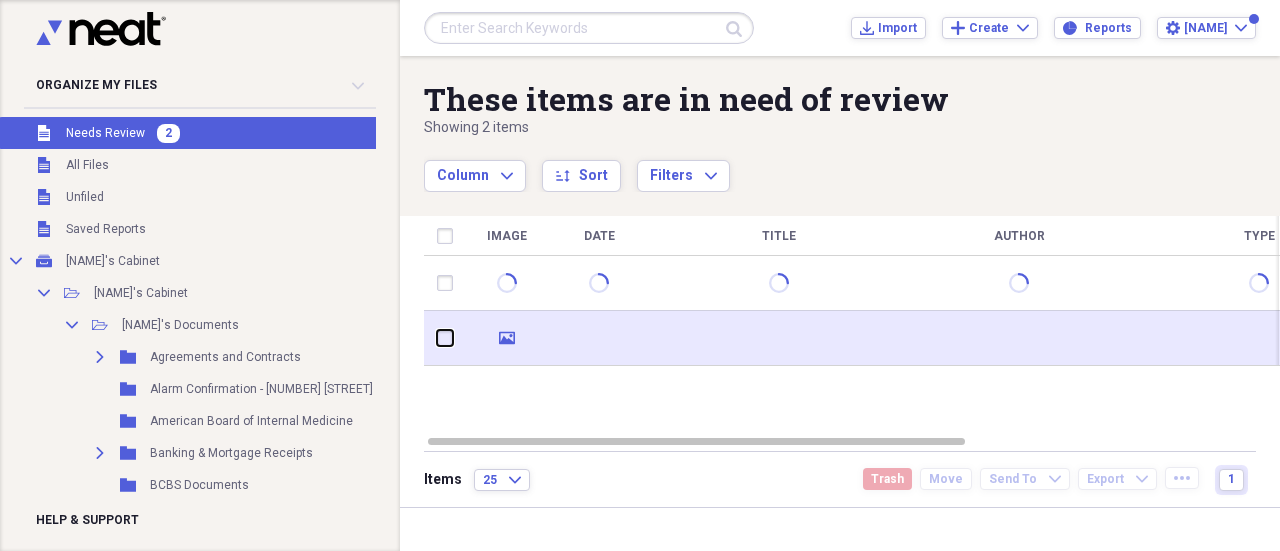 click at bounding box center (437, 338) 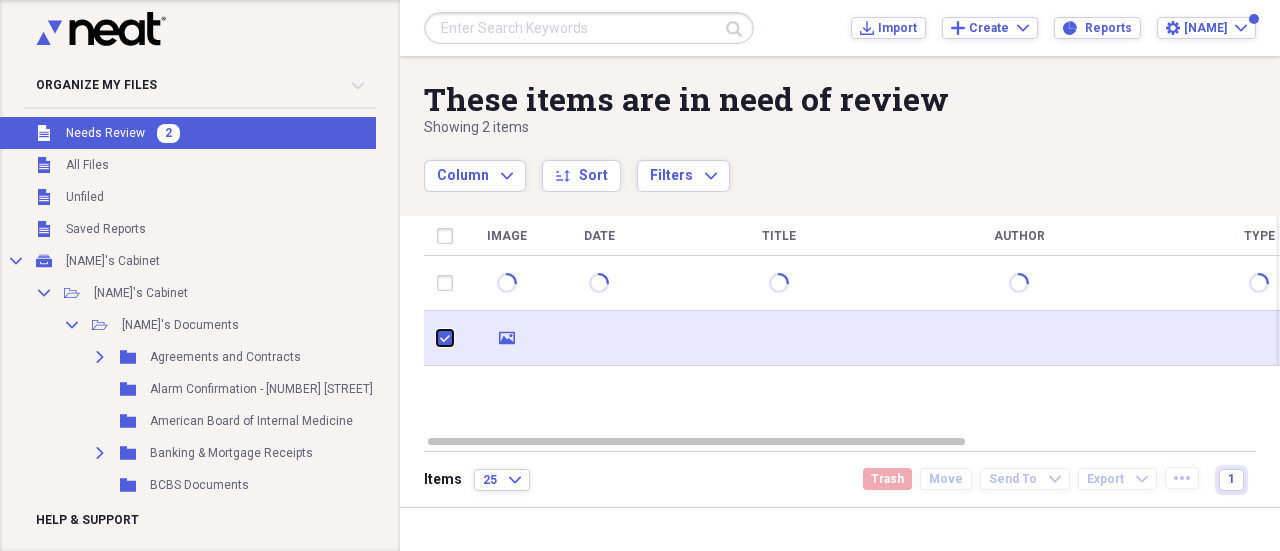 checkbox on "true" 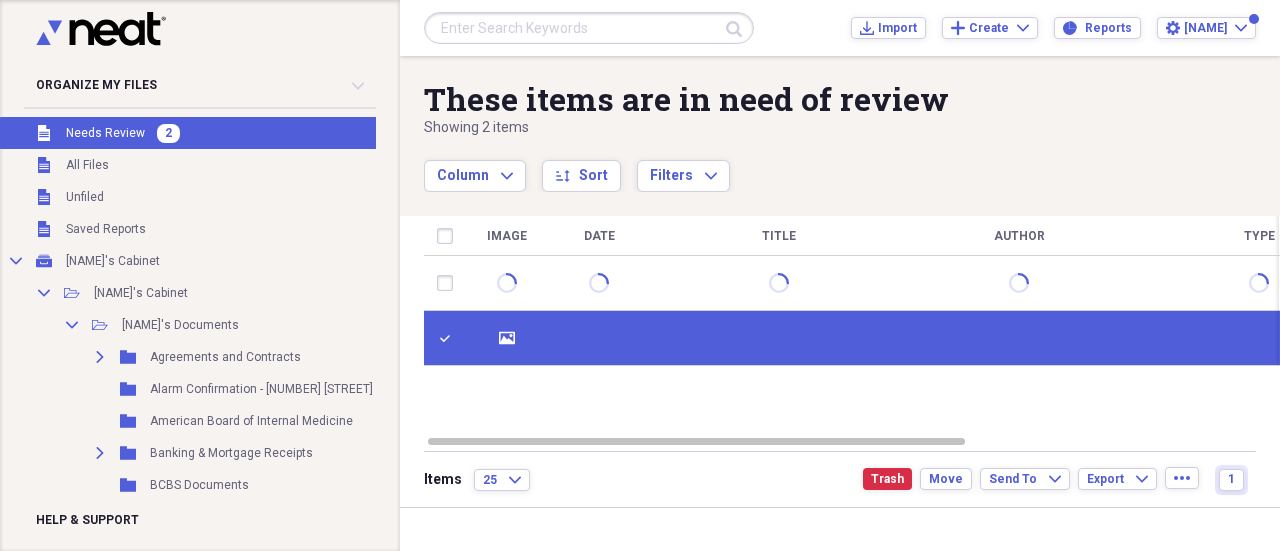 click on "media" 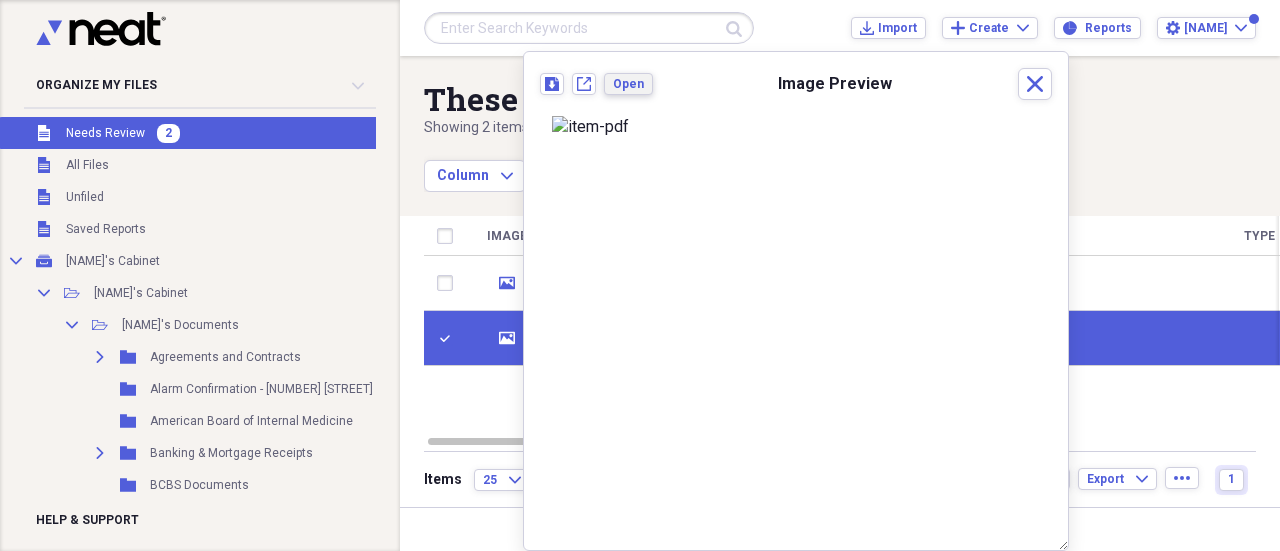 click on "Open" at bounding box center (628, 84) 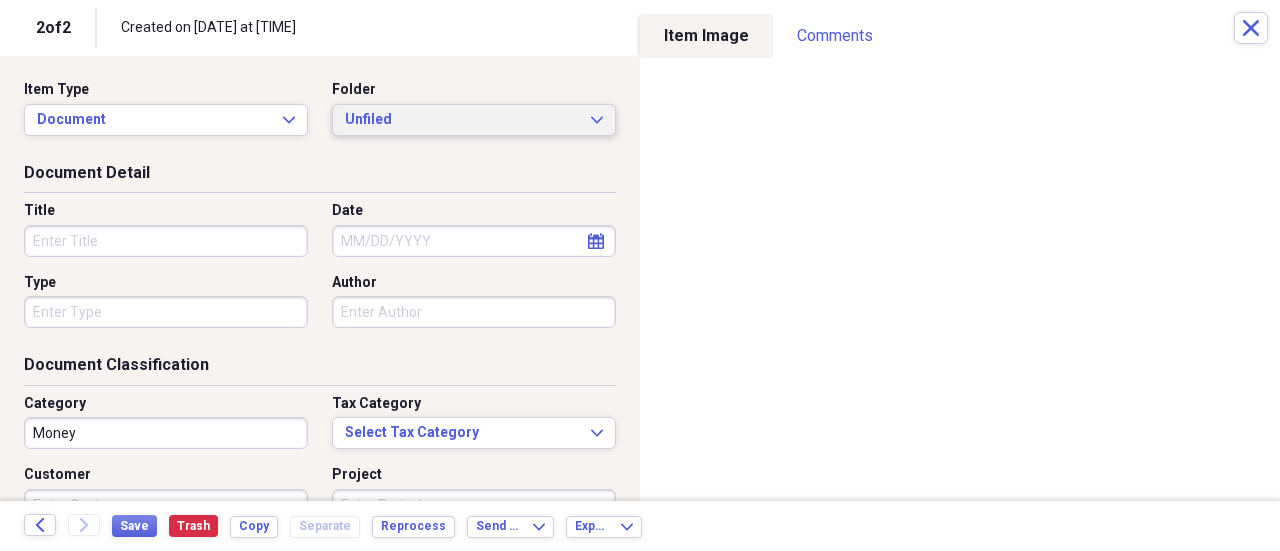 click on "Unfiled" at bounding box center (462, 120) 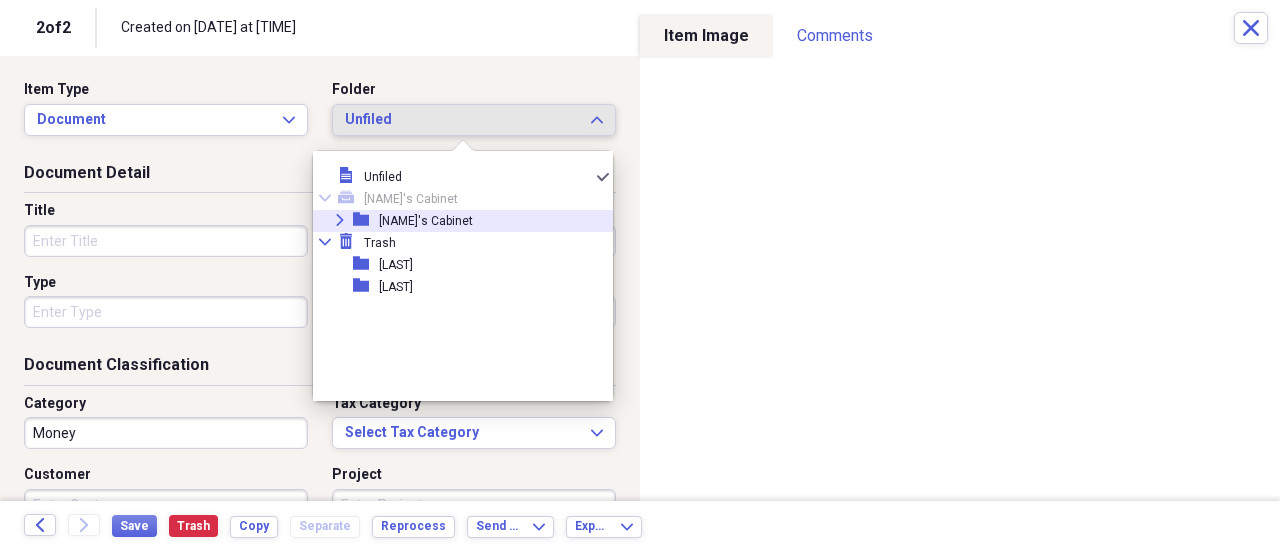 click on "Expand" 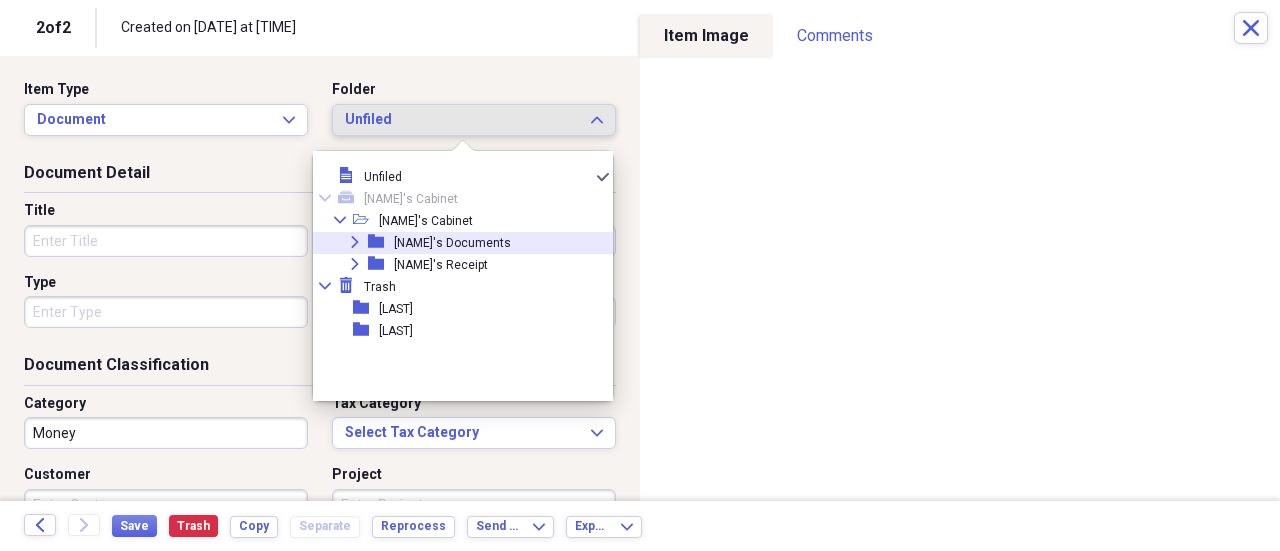 click 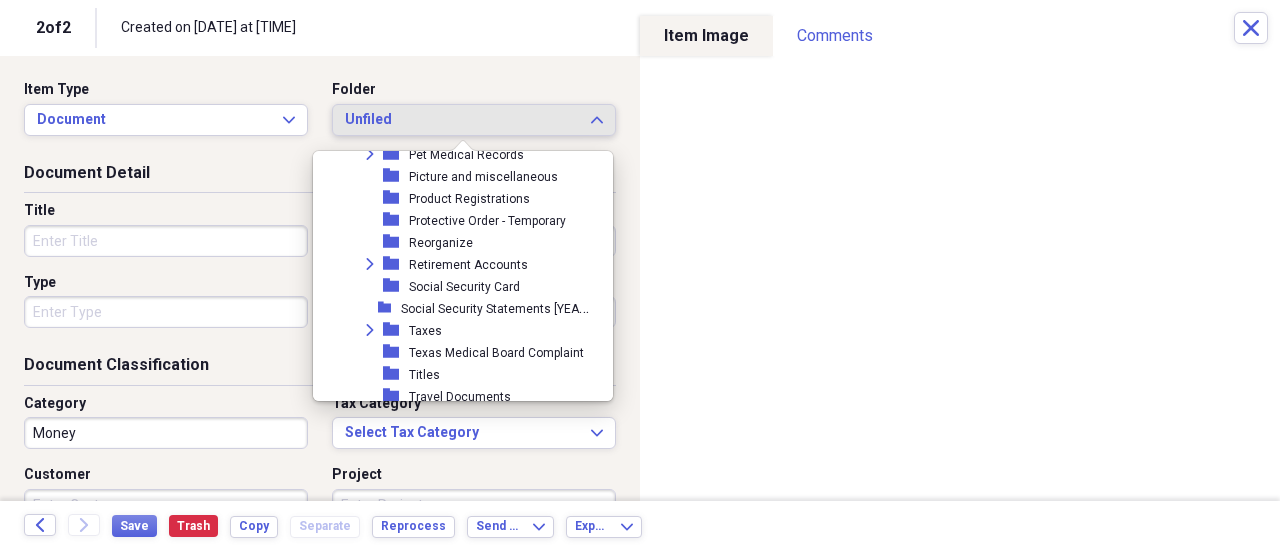 scroll, scrollTop: 1076, scrollLeft: 0, axis: vertical 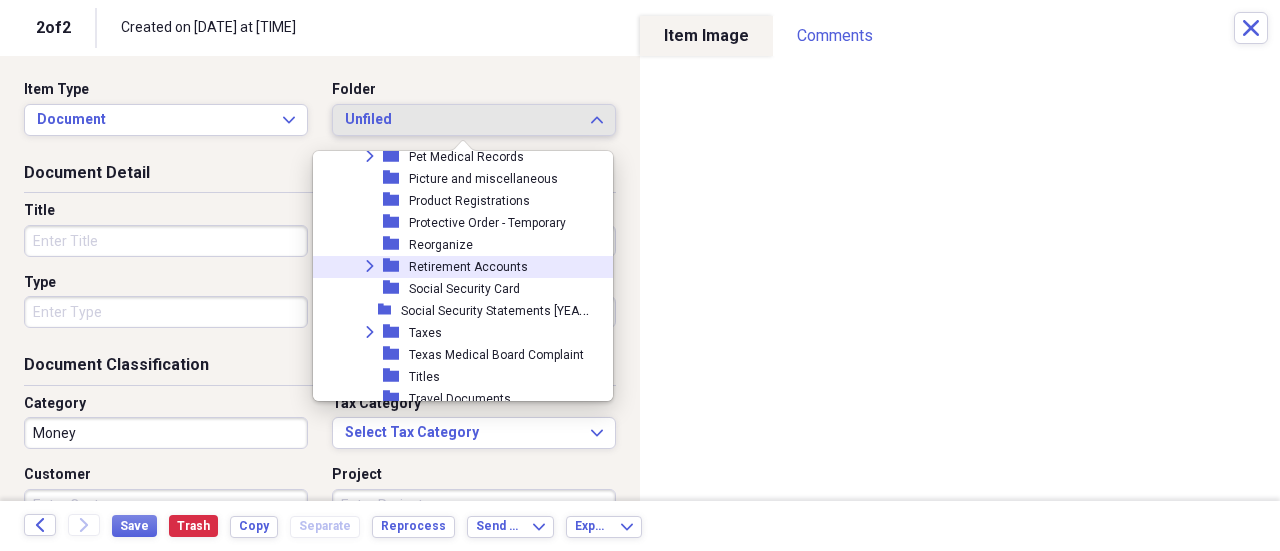 click on "Expand" 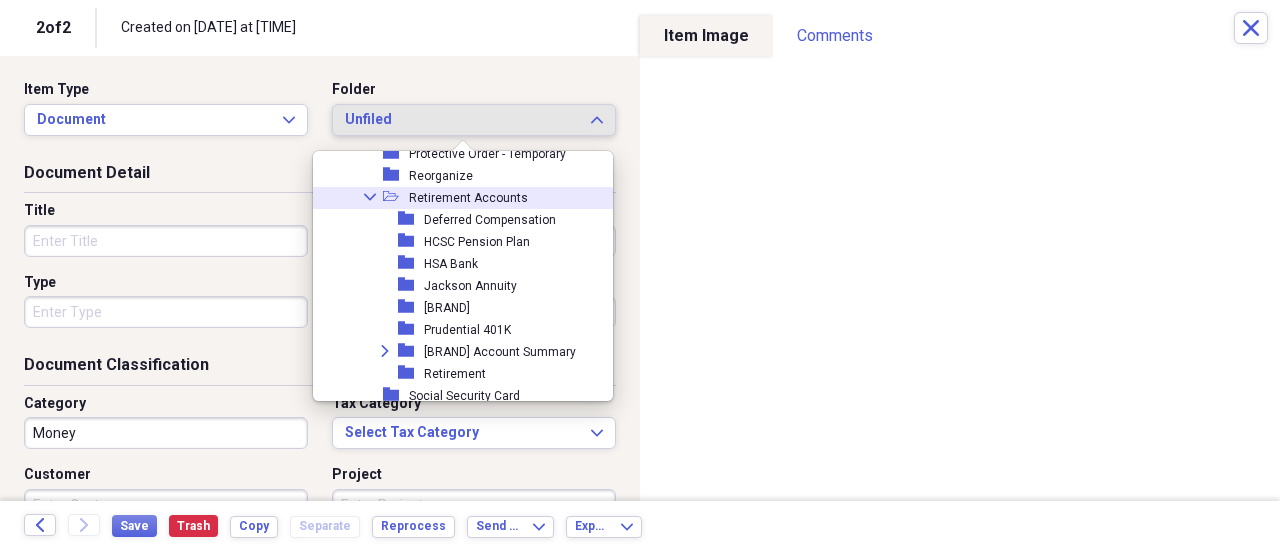 scroll, scrollTop: 1176, scrollLeft: 0, axis: vertical 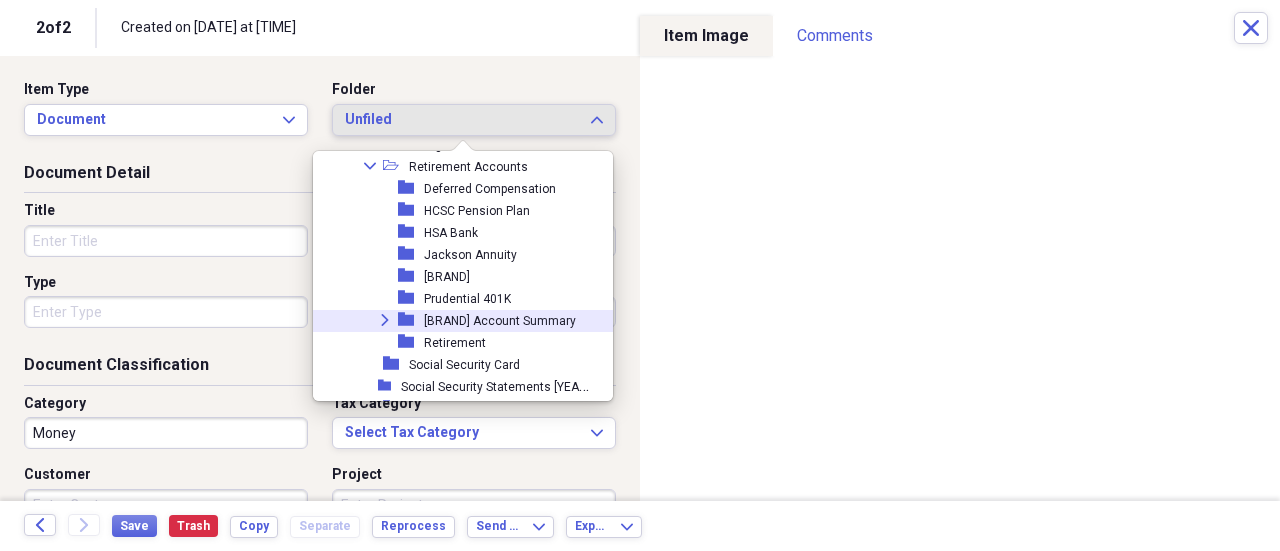 click 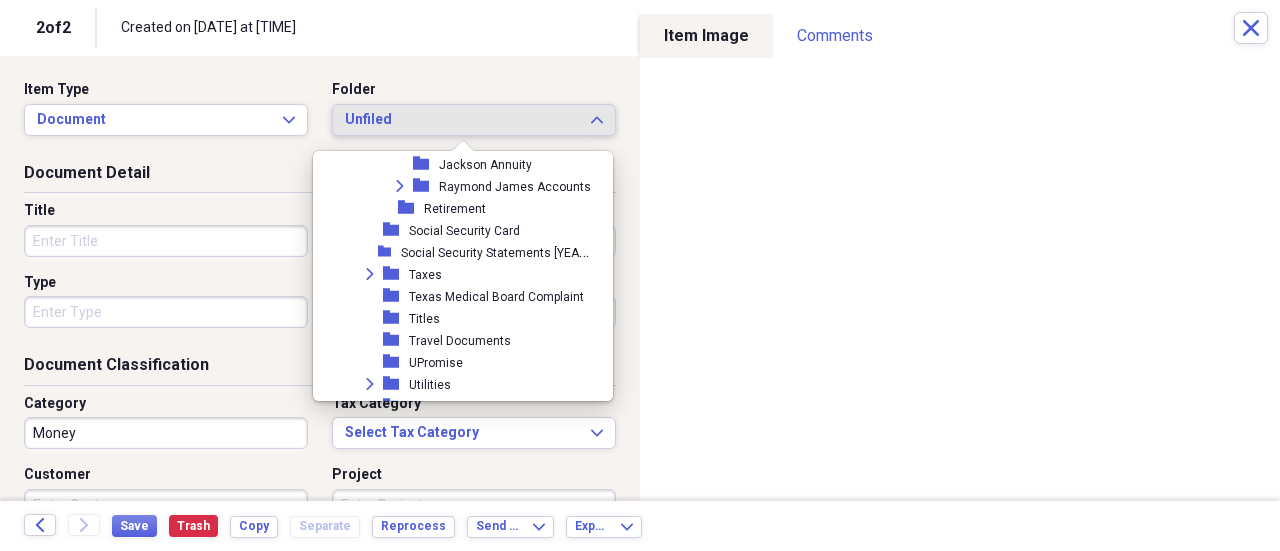 scroll, scrollTop: 1276, scrollLeft: 0, axis: vertical 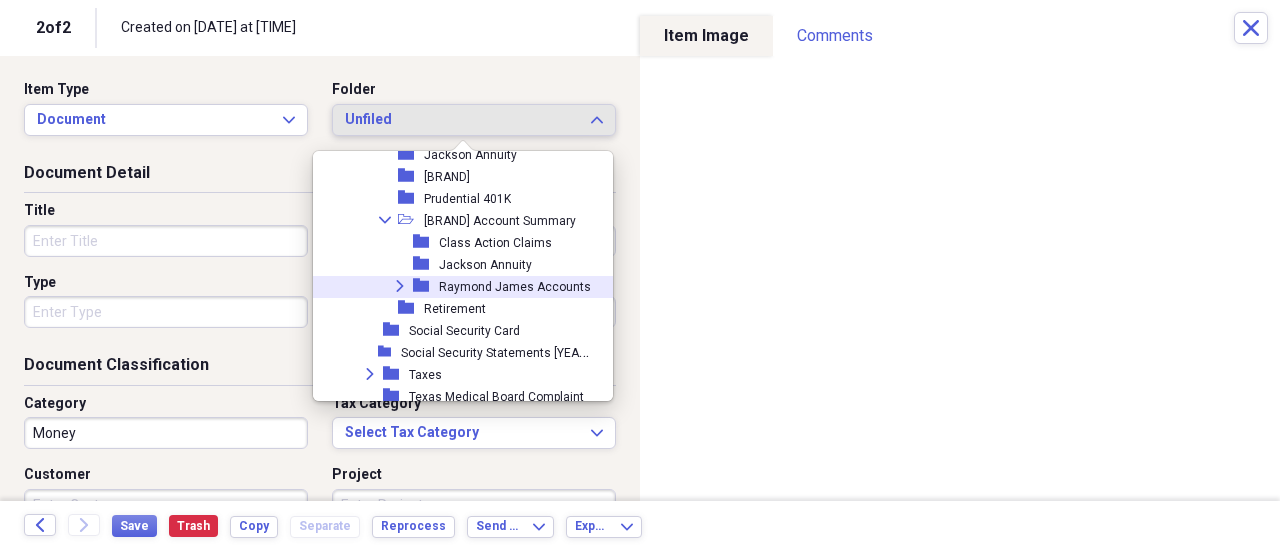 click on "Expand" 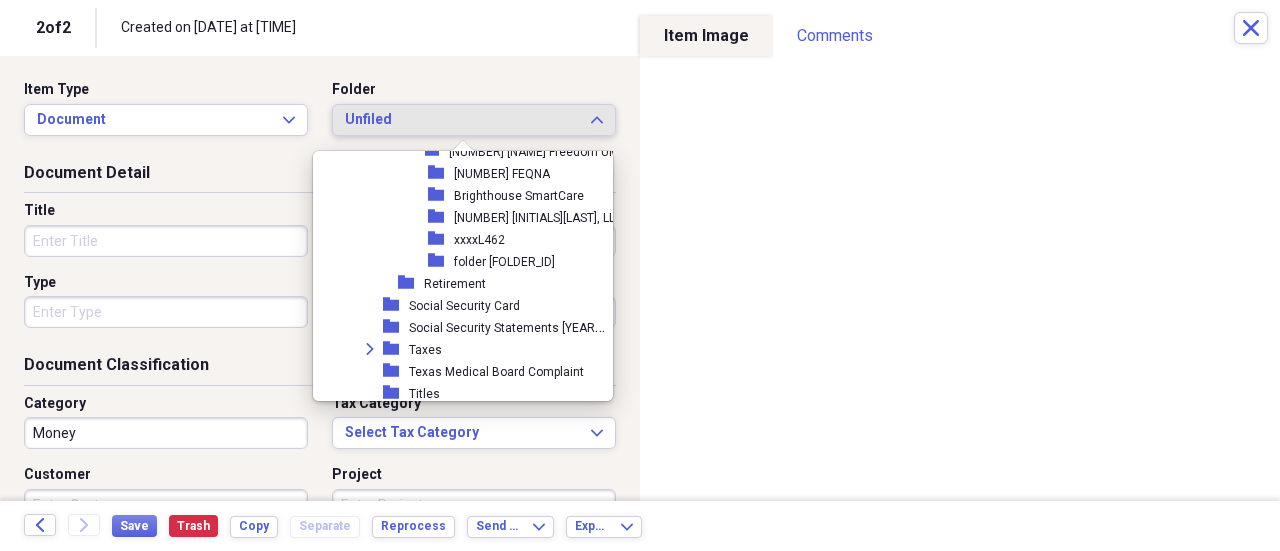 scroll, scrollTop: 1676, scrollLeft: 0, axis: vertical 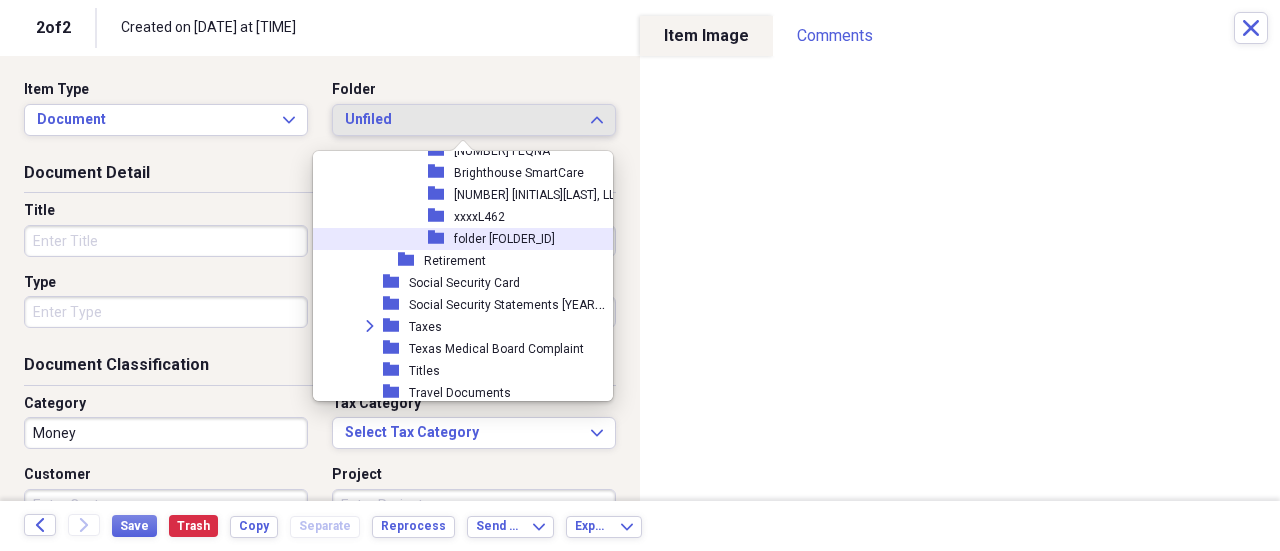 click on "folder [FOLDER_ID]" at bounding box center [504, 239] 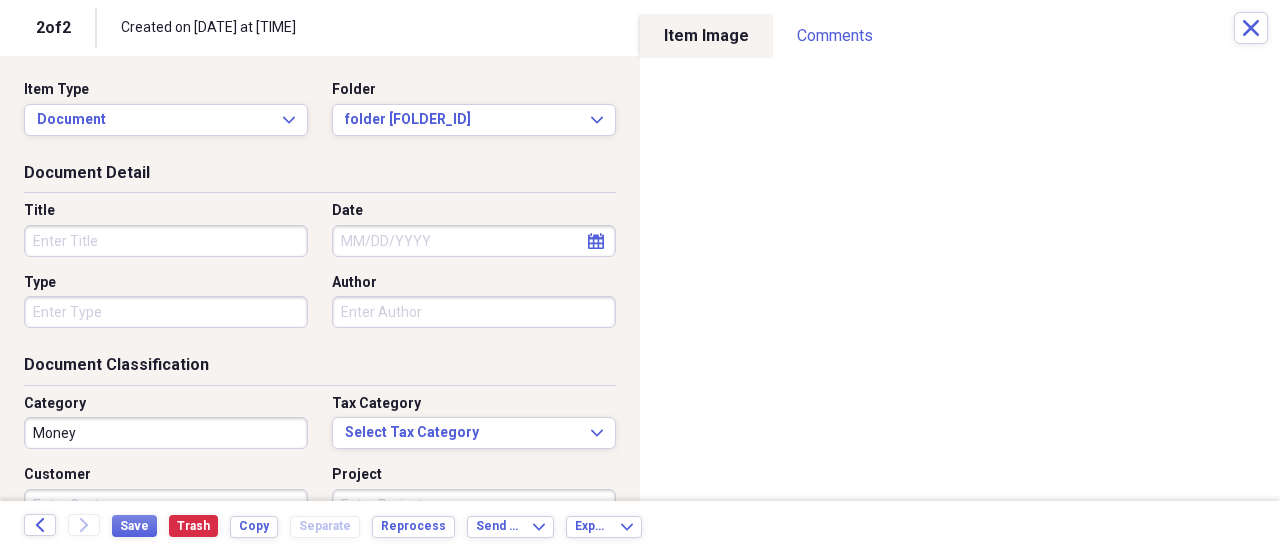 click on "Title" at bounding box center [166, 241] 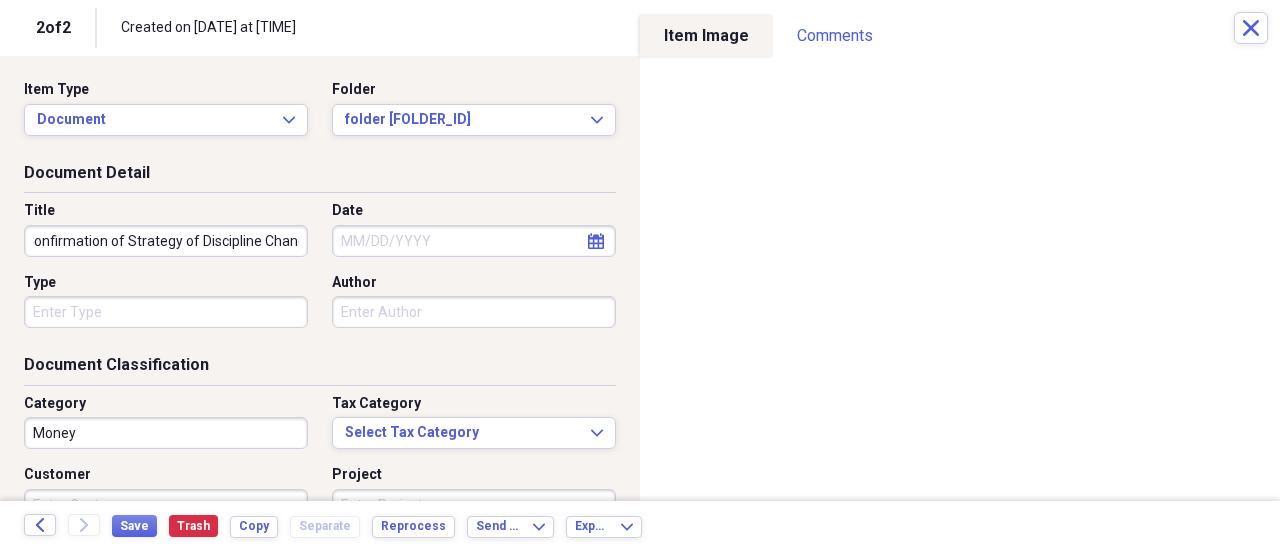 scroll, scrollTop: 0, scrollLeft: 24, axis: horizontal 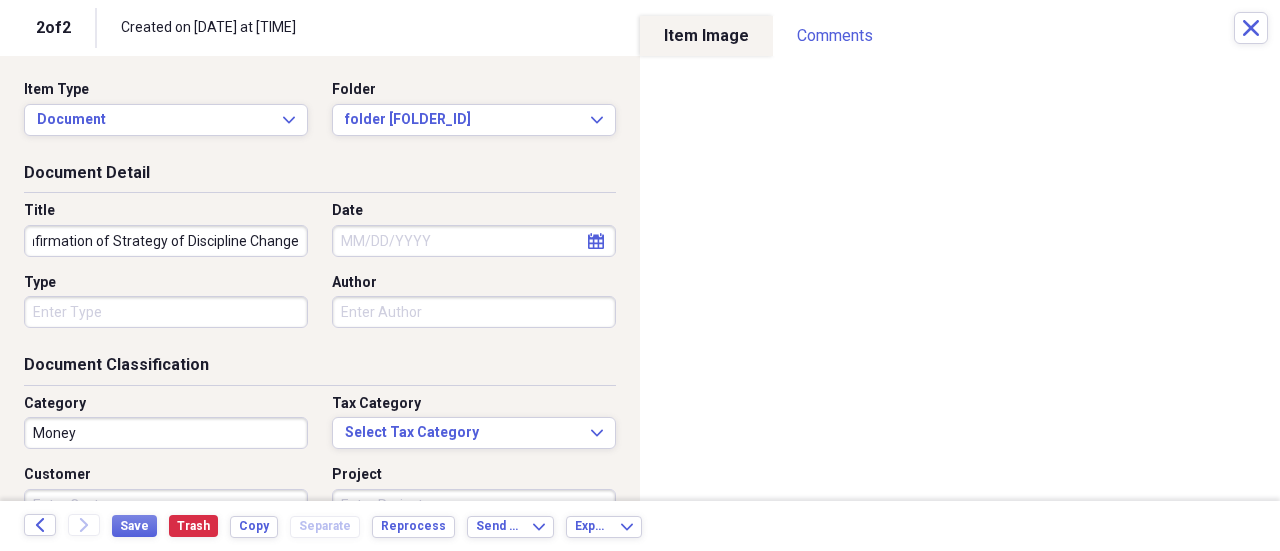 type on "Confirmation of Strategy of Discipline Change" 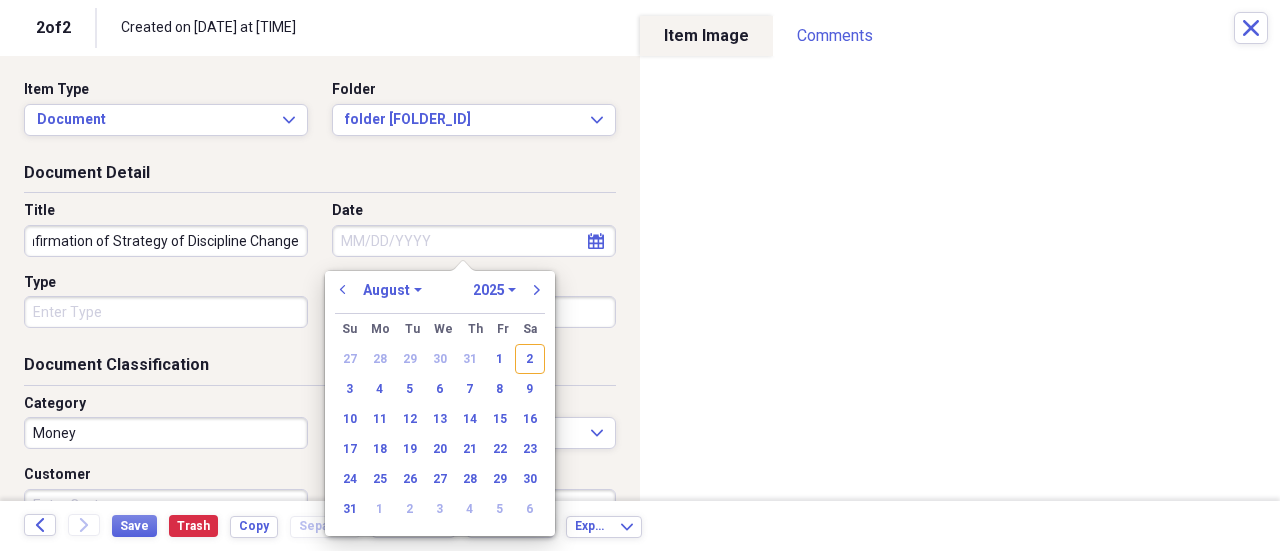 scroll, scrollTop: 0, scrollLeft: 0, axis: both 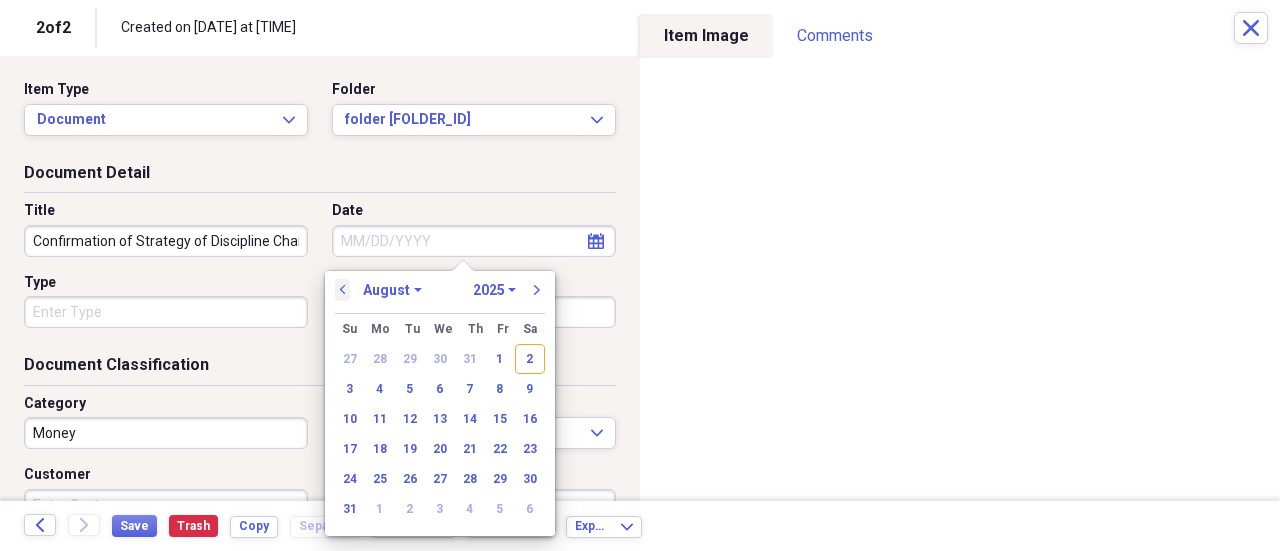 click on "previous" at bounding box center [343, 290] 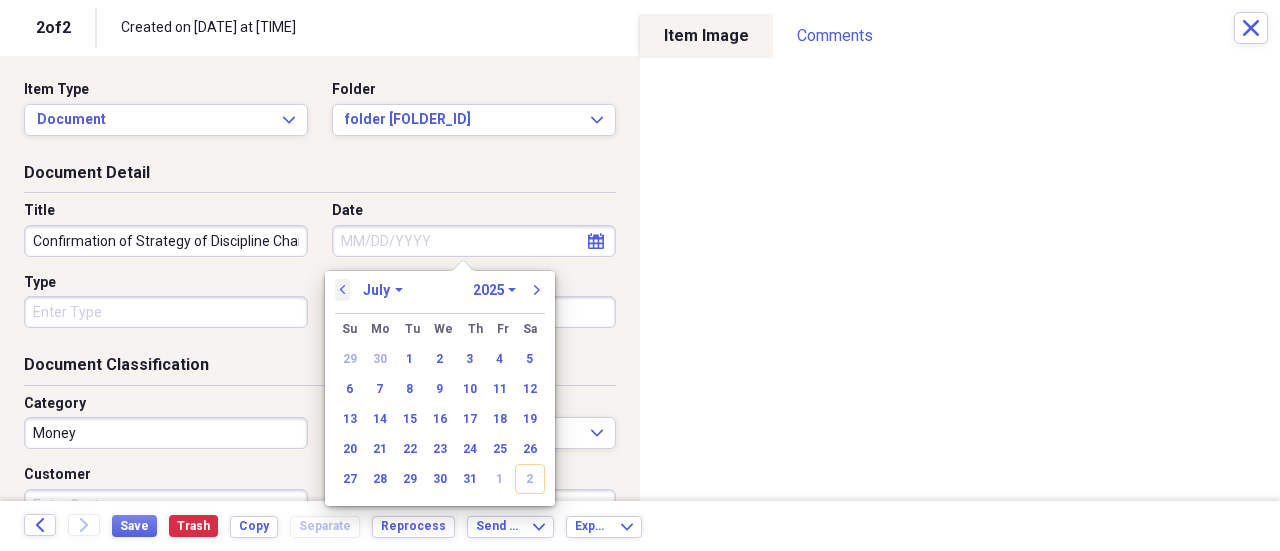 click on "previous" at bounding box center (343, 290) 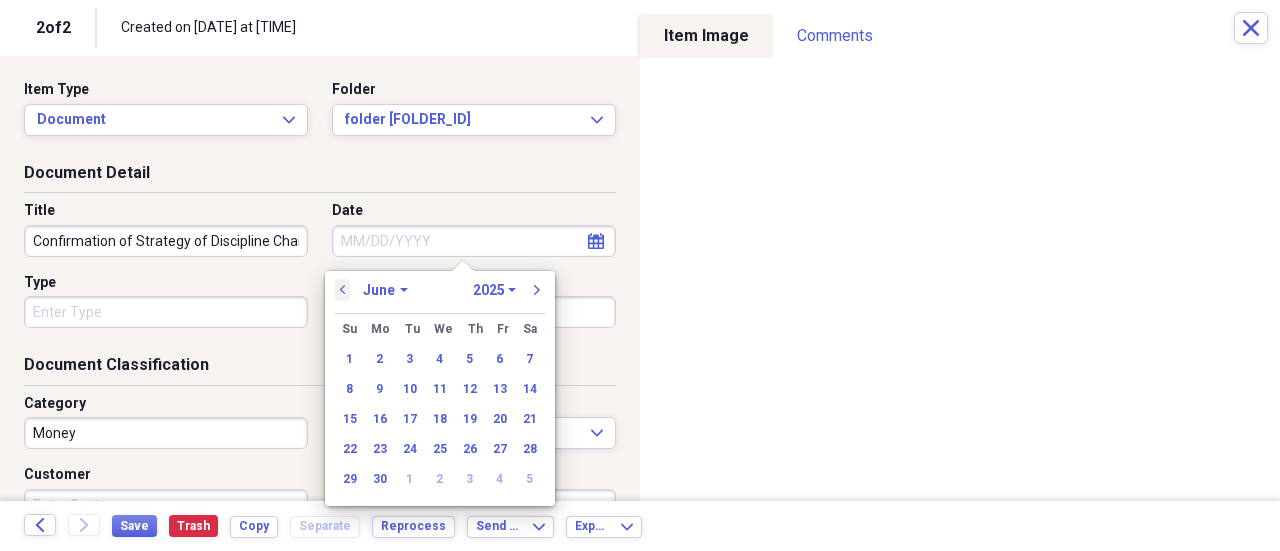 click on "previous" at bounding box center (343, 290) 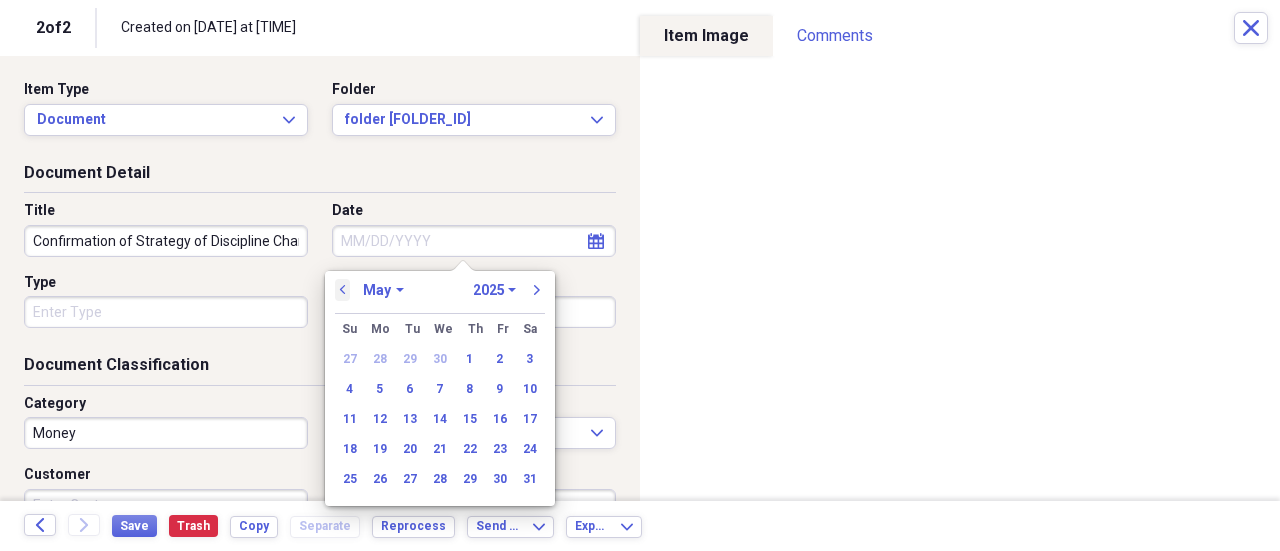 click on "previous" at bounding box center [343, 290] 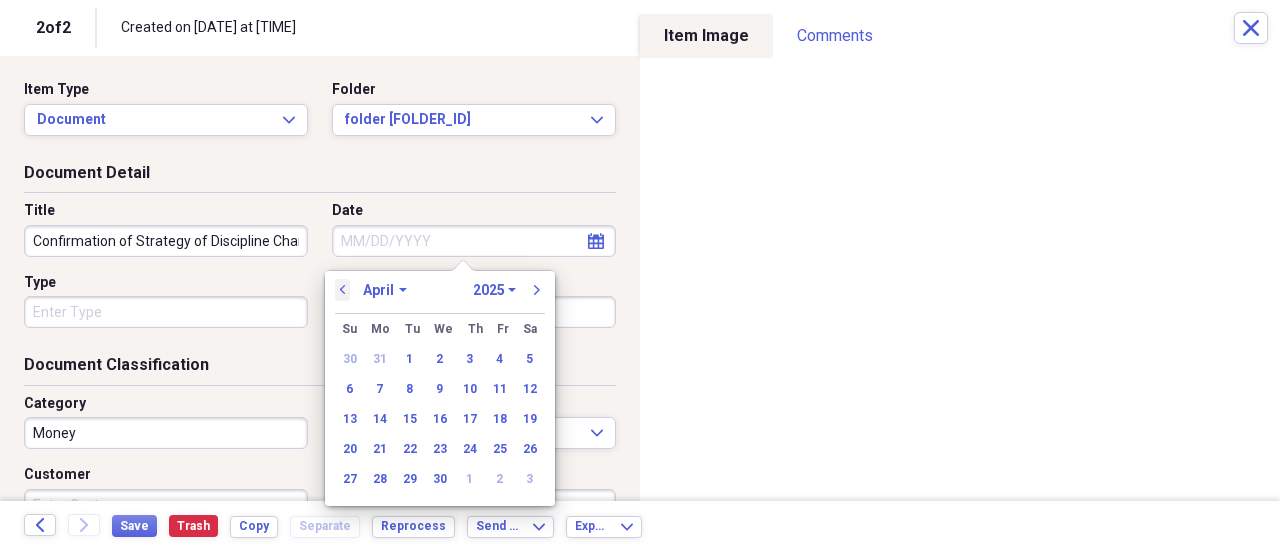 click on "previous" at bounding box center [343, 290] 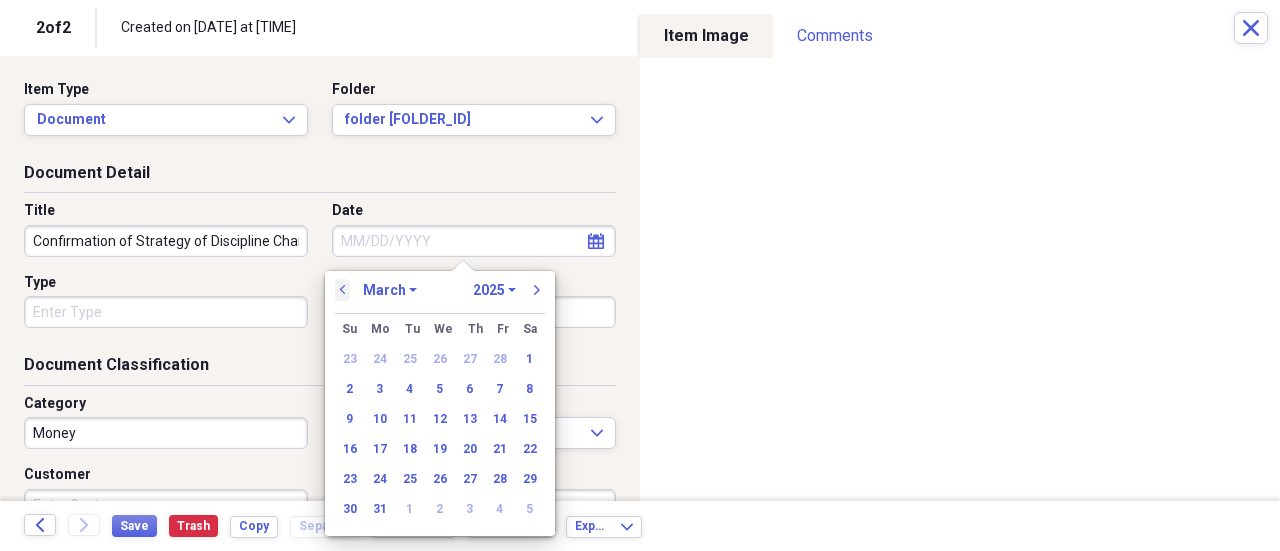 click on "previous" at bounding box center [343, 290] 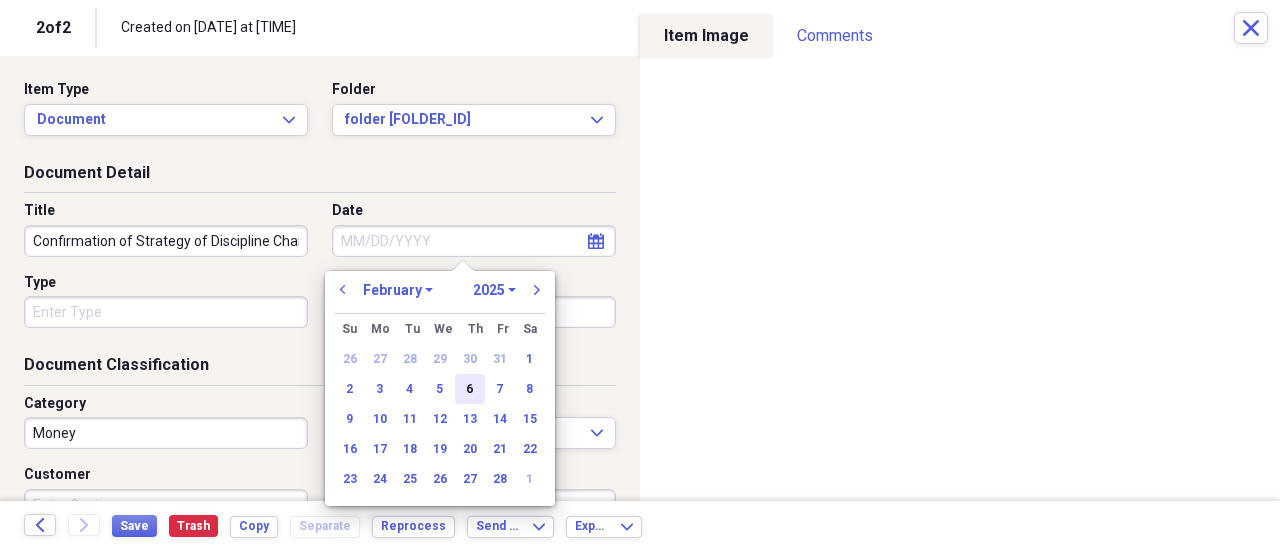 click on "6" at bounding box center (470, 389) 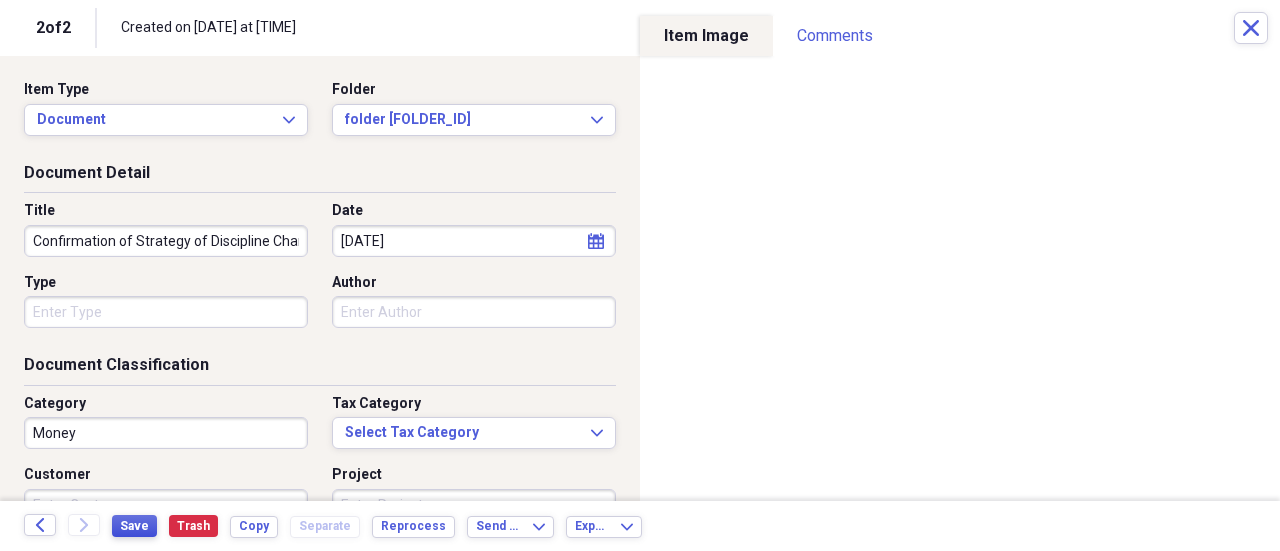 click on "Save" at bounding box center [134, 526] 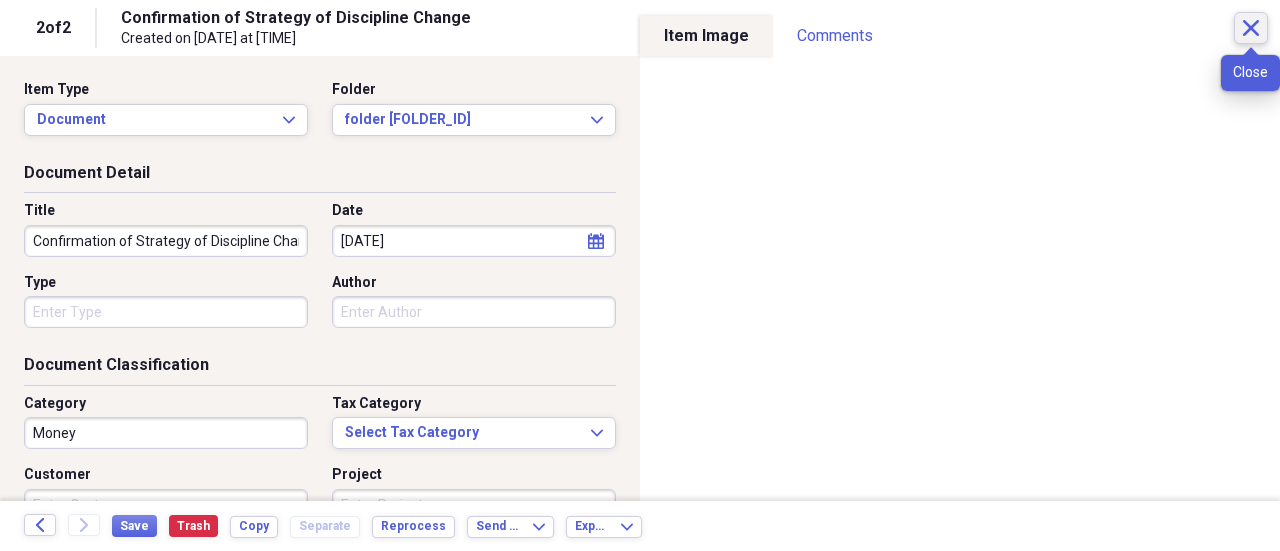 click 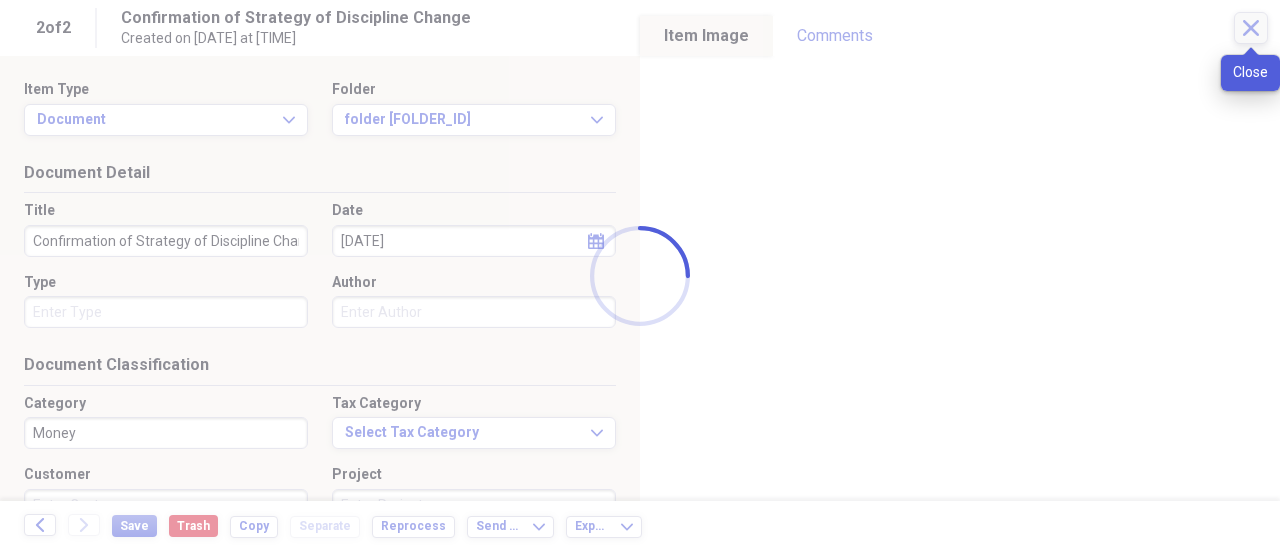 checkbox on "false" 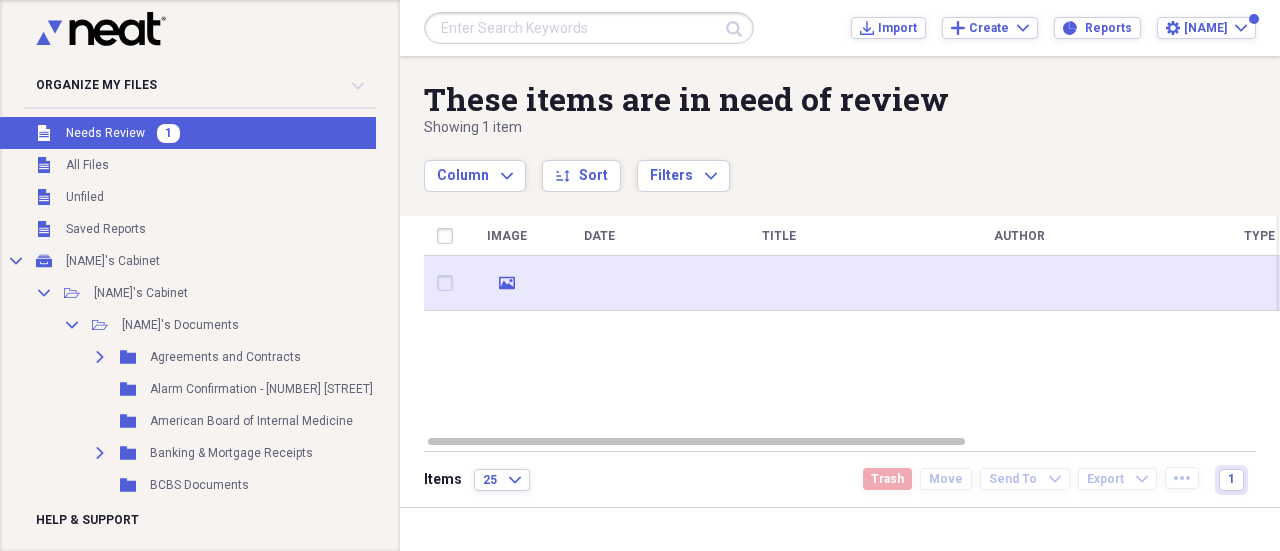 click at bounding box center [449, 283] 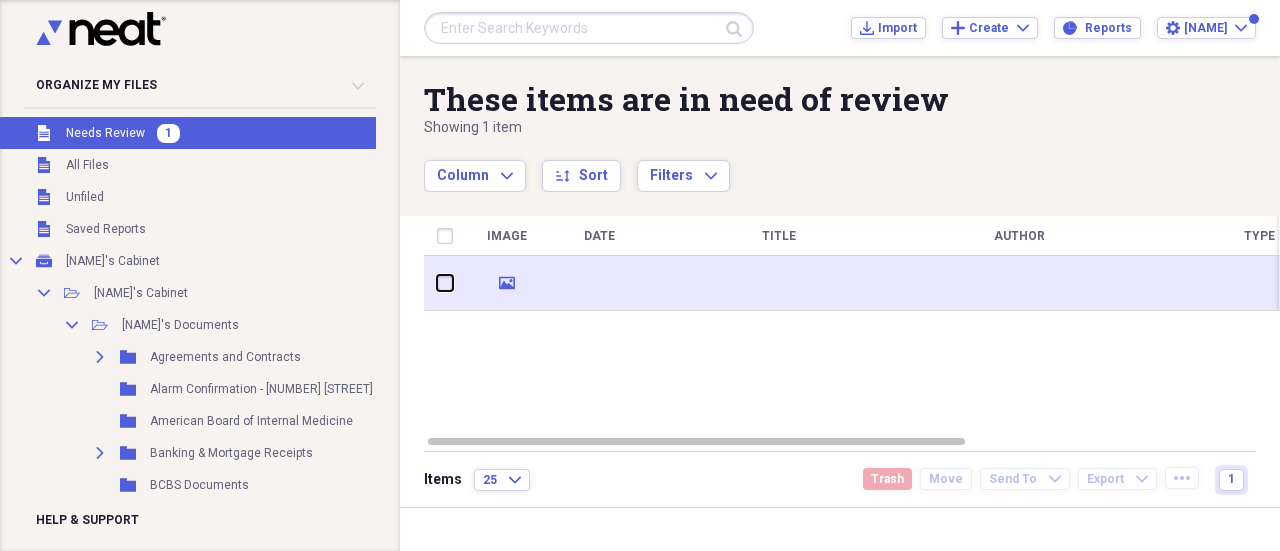 click at bounding box center (437, 283) 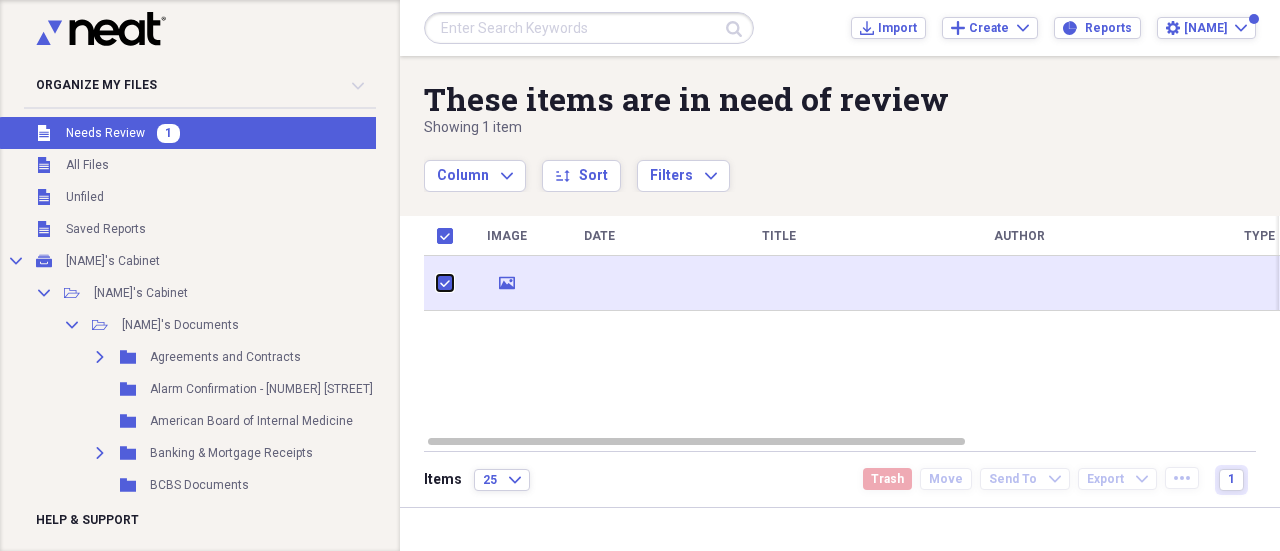 checkbox on "true" 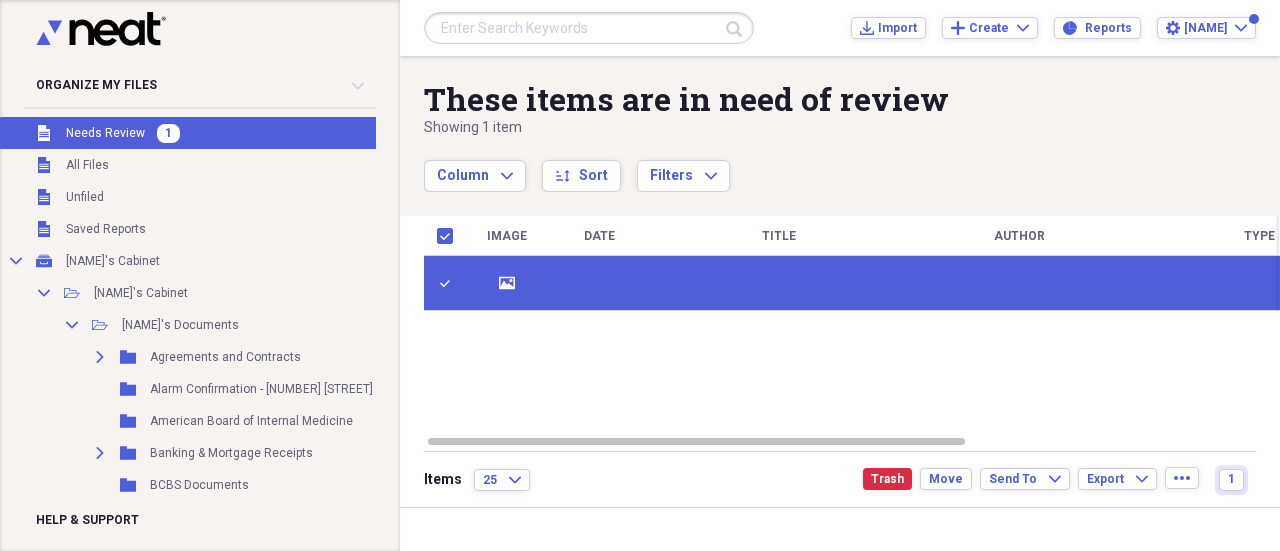 click 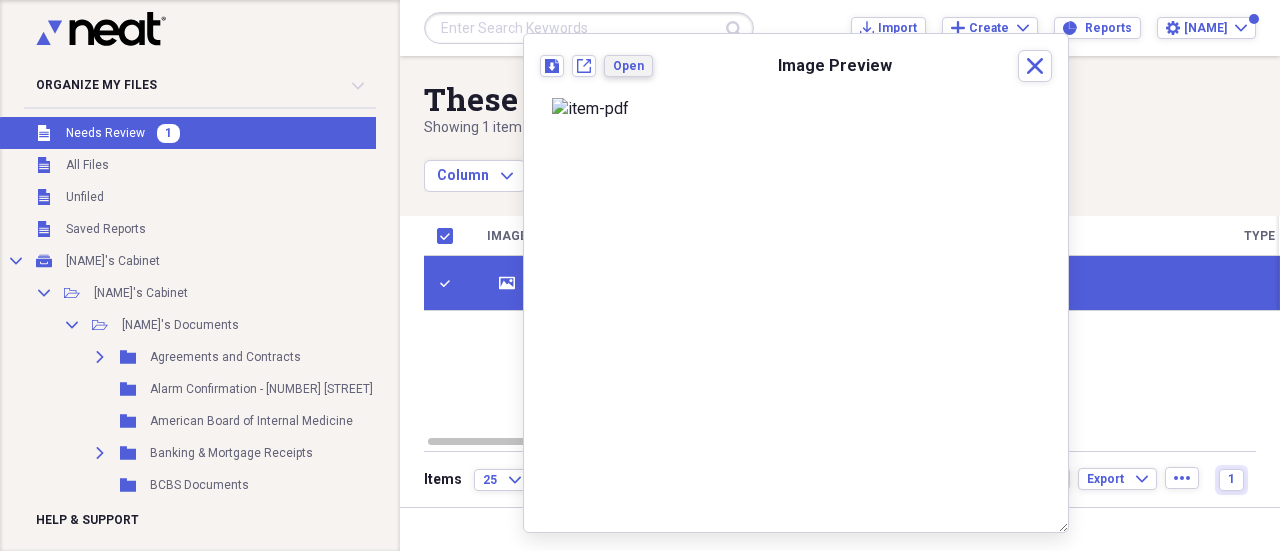 click on "Open" at bounding box center (628, 66) 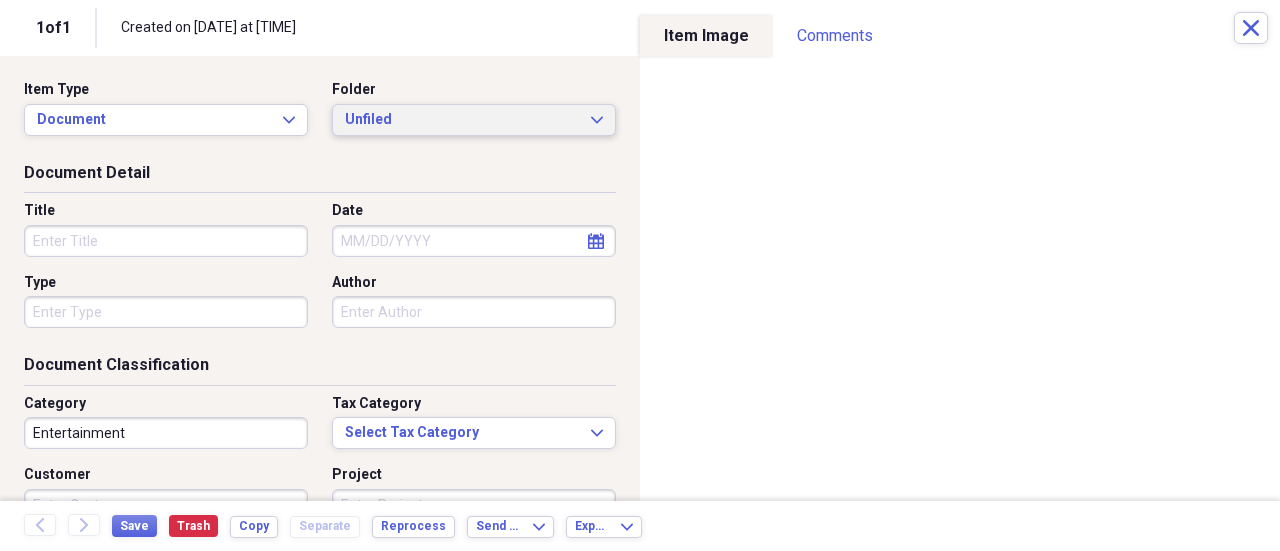 click on "Expand" 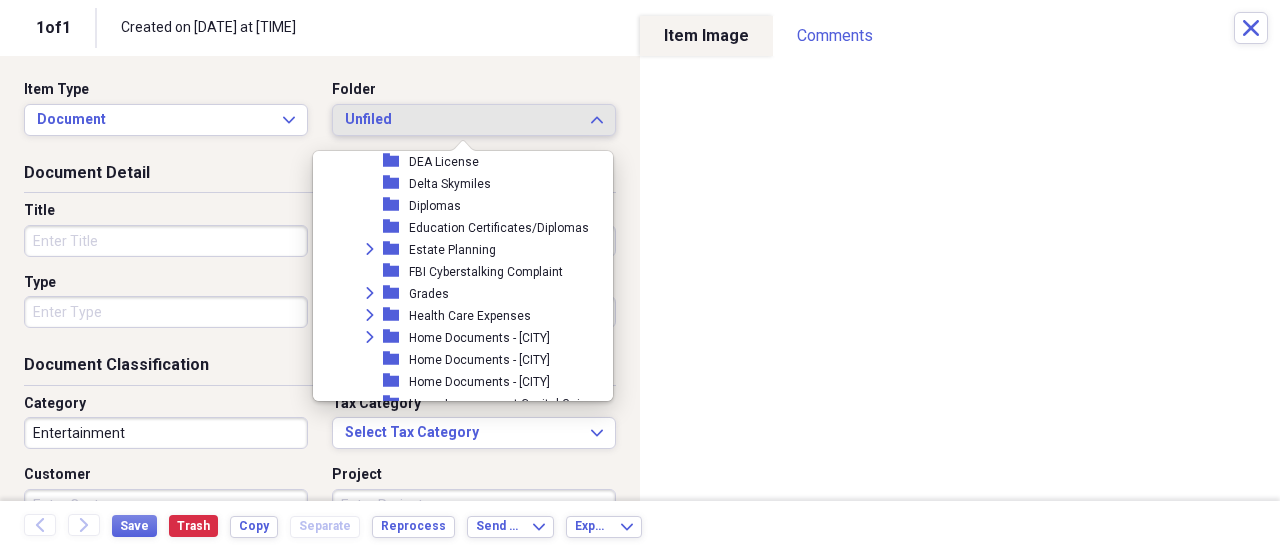 scroll, scrollTop: 600, scrollLeft: 0, axis: vertical 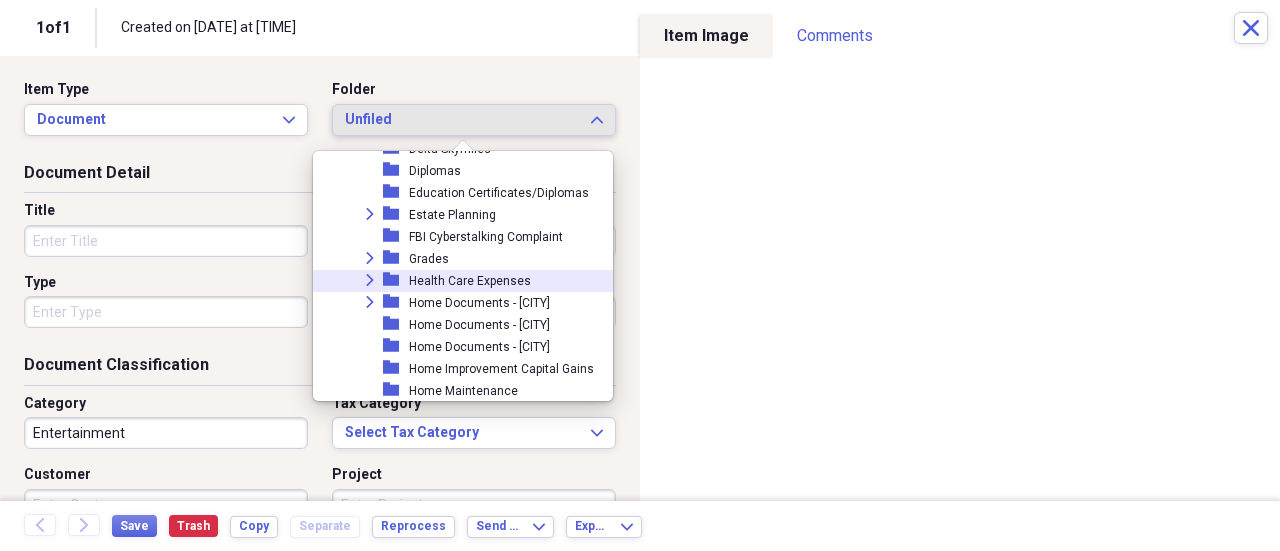 click 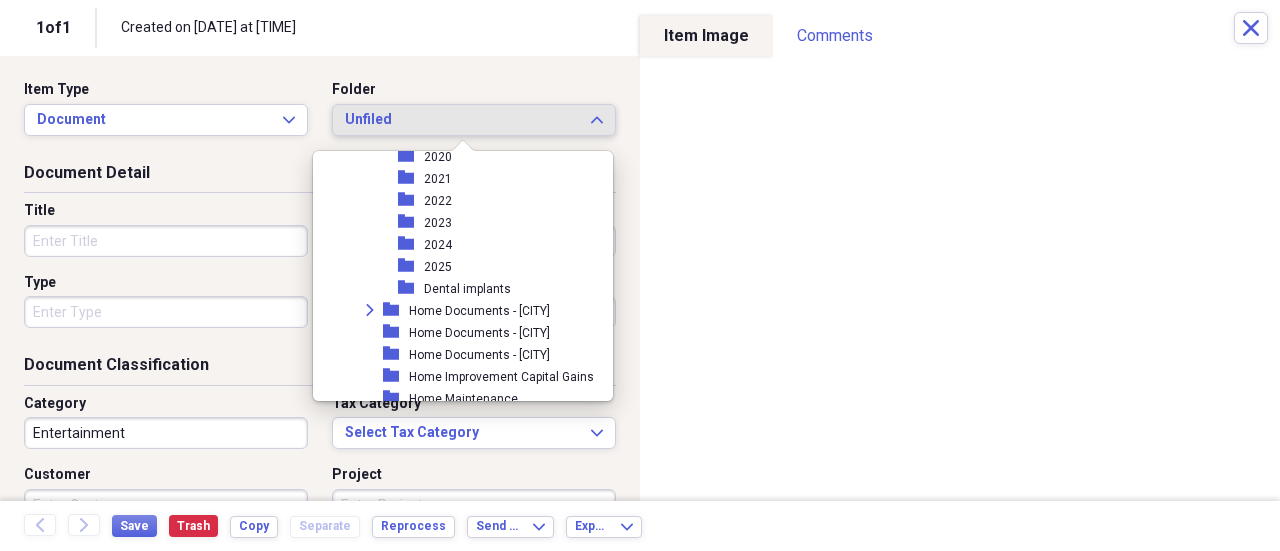 scroll, scrollTop: 800, scrollLeft: 0, axis: vertical 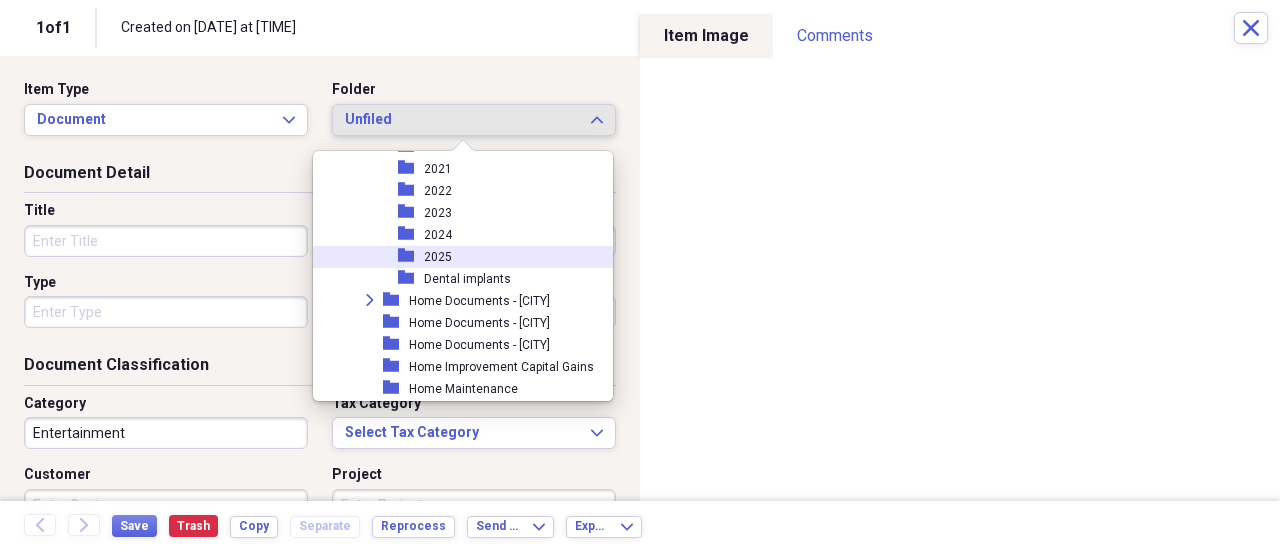 click on "2025" at bounding box center [438, 257] 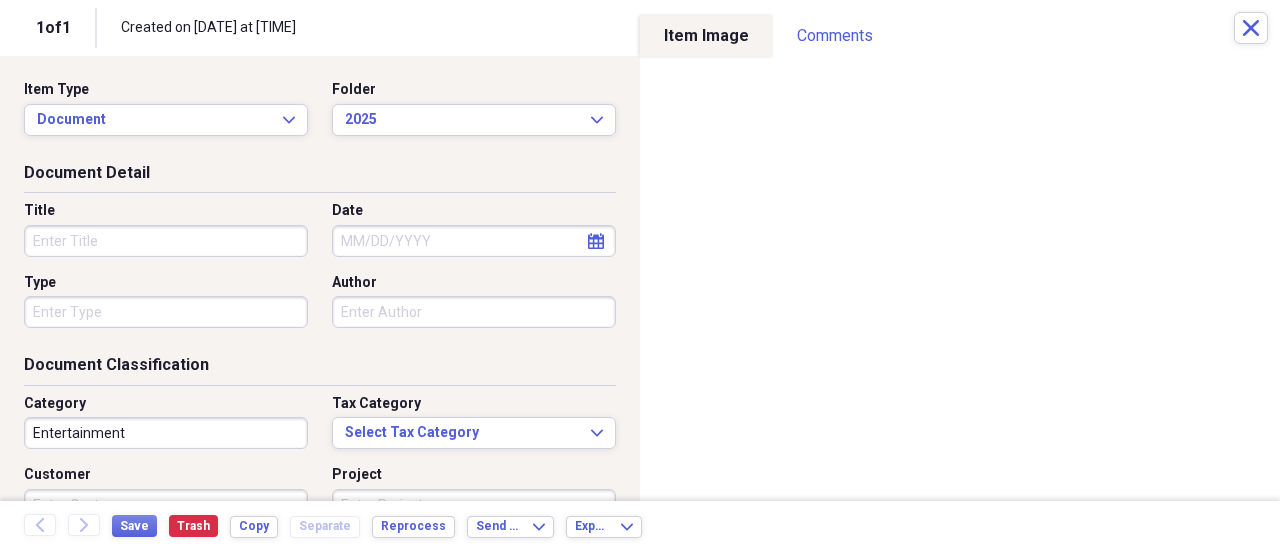 click on "Title" at bounding box center [166, 241] 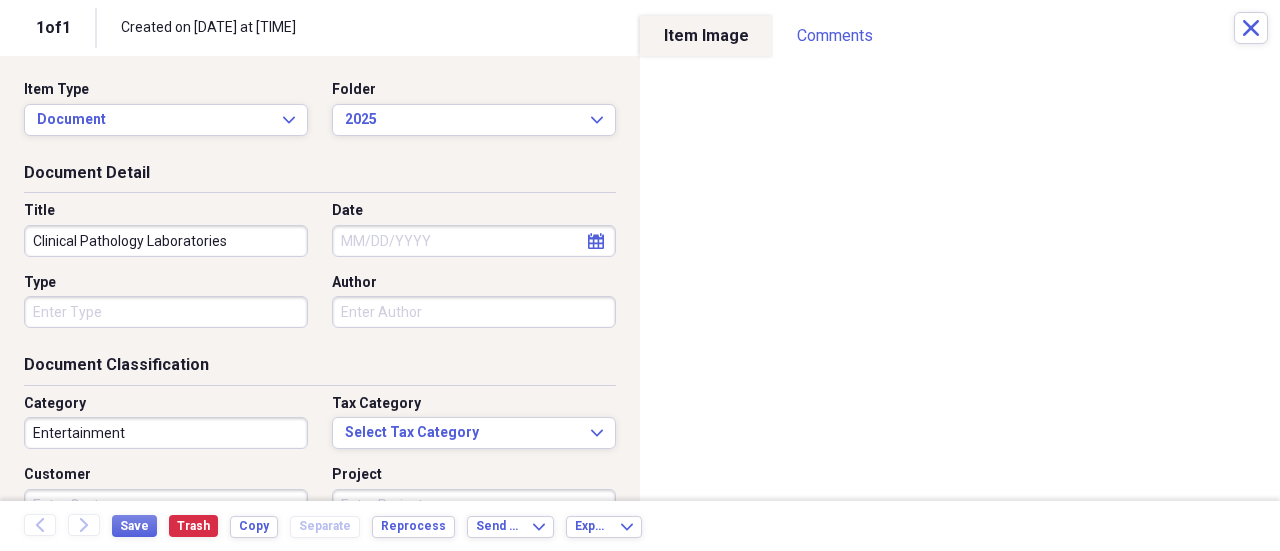 type on "Clinical Pathology Laboratories" 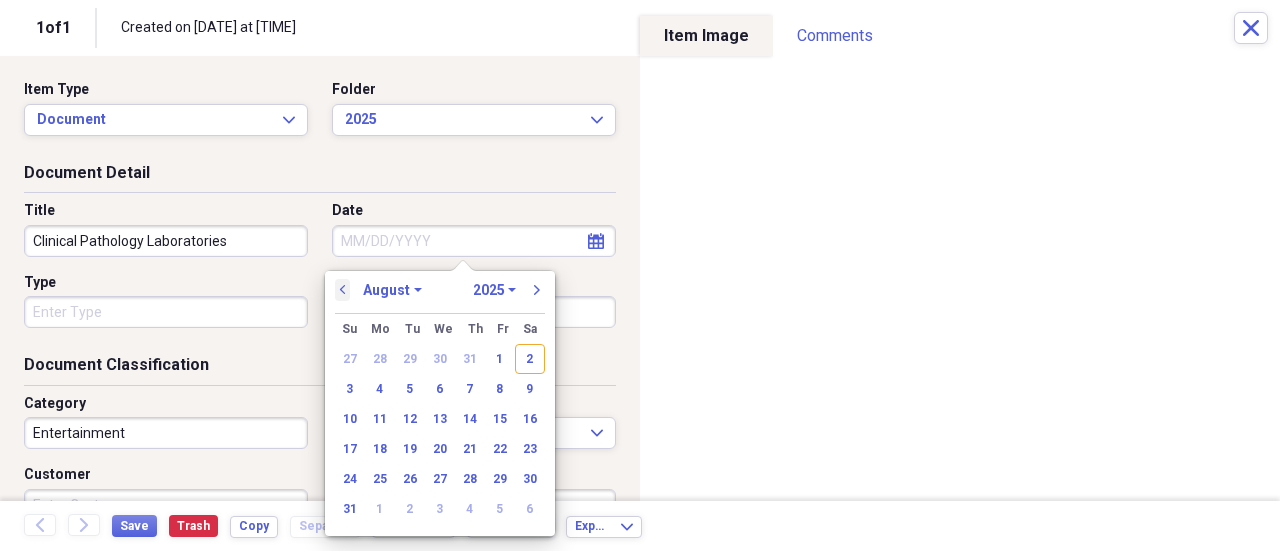 click on "previous" at bounding box center (343, 290) 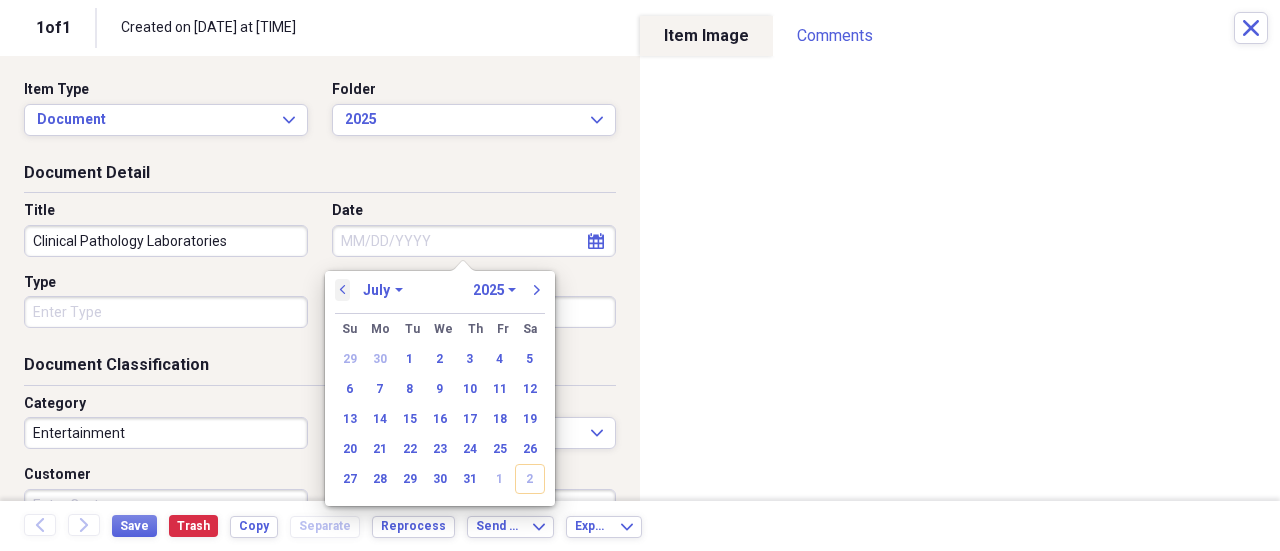 click on "previous" at bounding box center (343, 290) 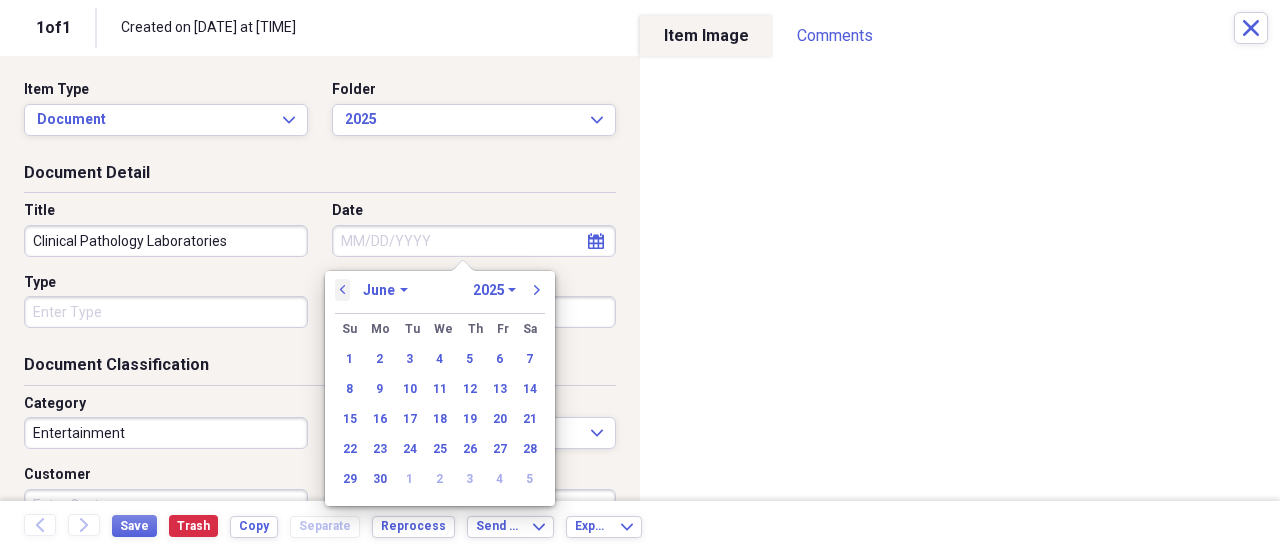 click on "previous" at bounding box center [343, 290] 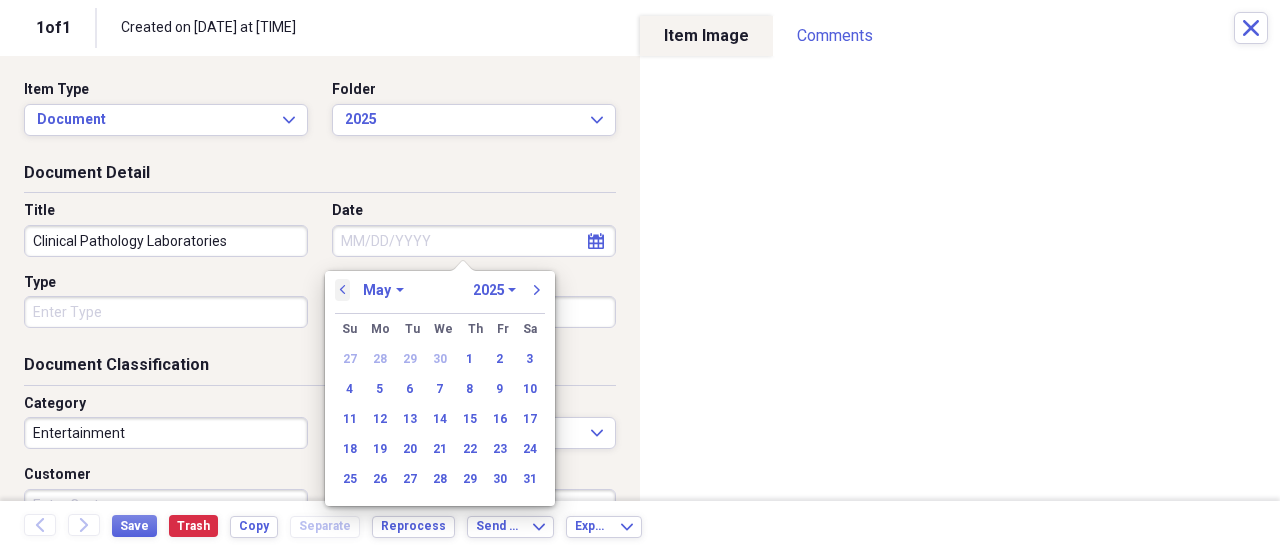 click on "previous" at bounding box center [343, 290] 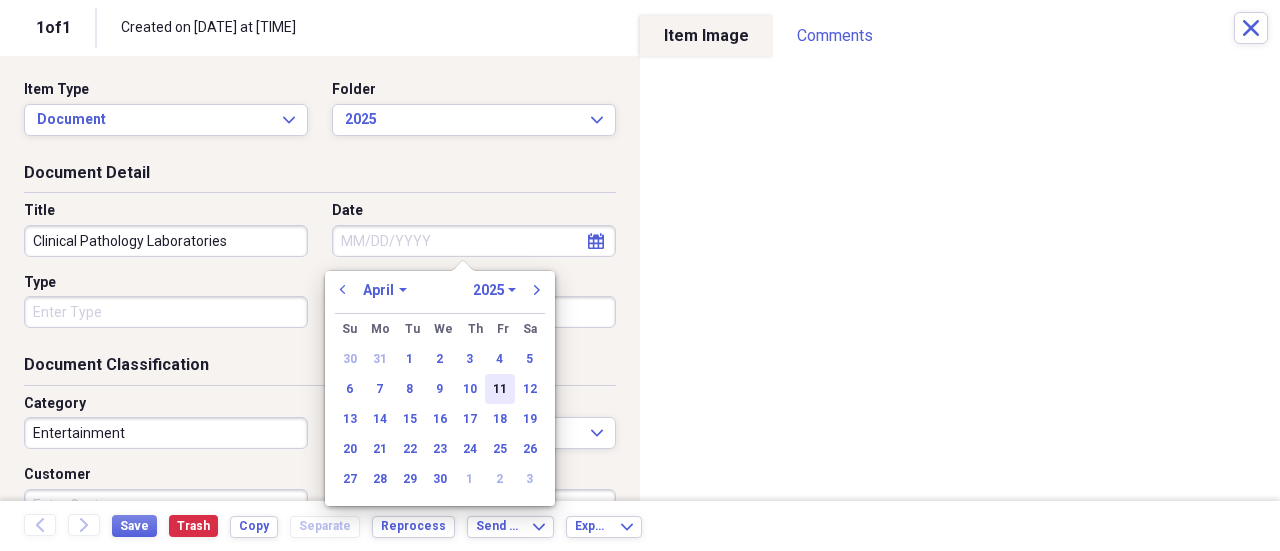 click on "11" at bounding box center [500, 389] 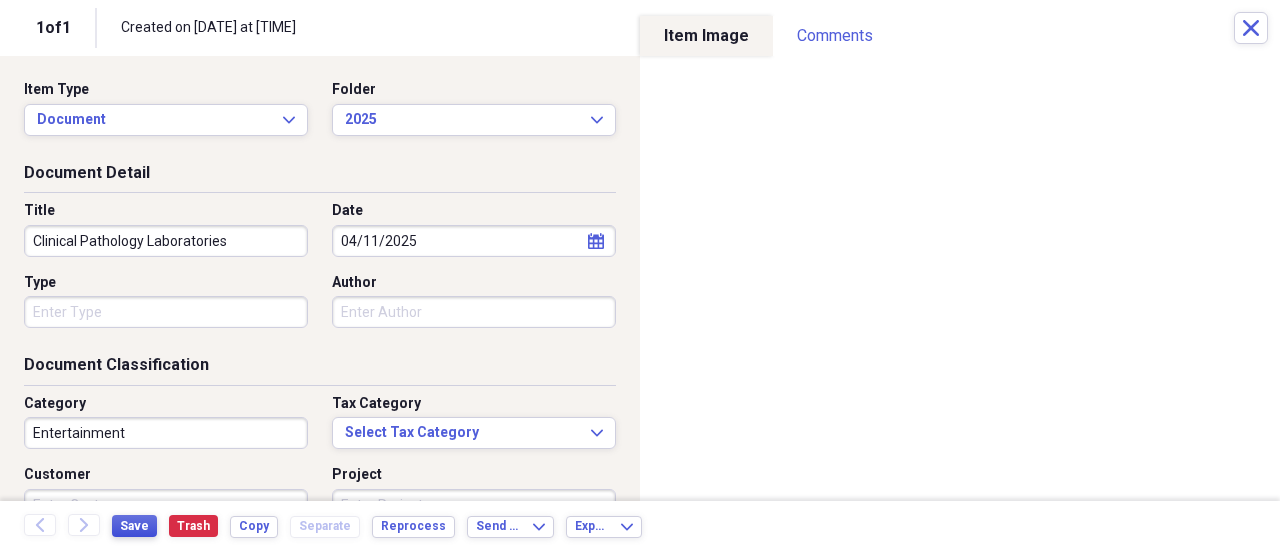 click on "Save" at bounding box center (134, 526) 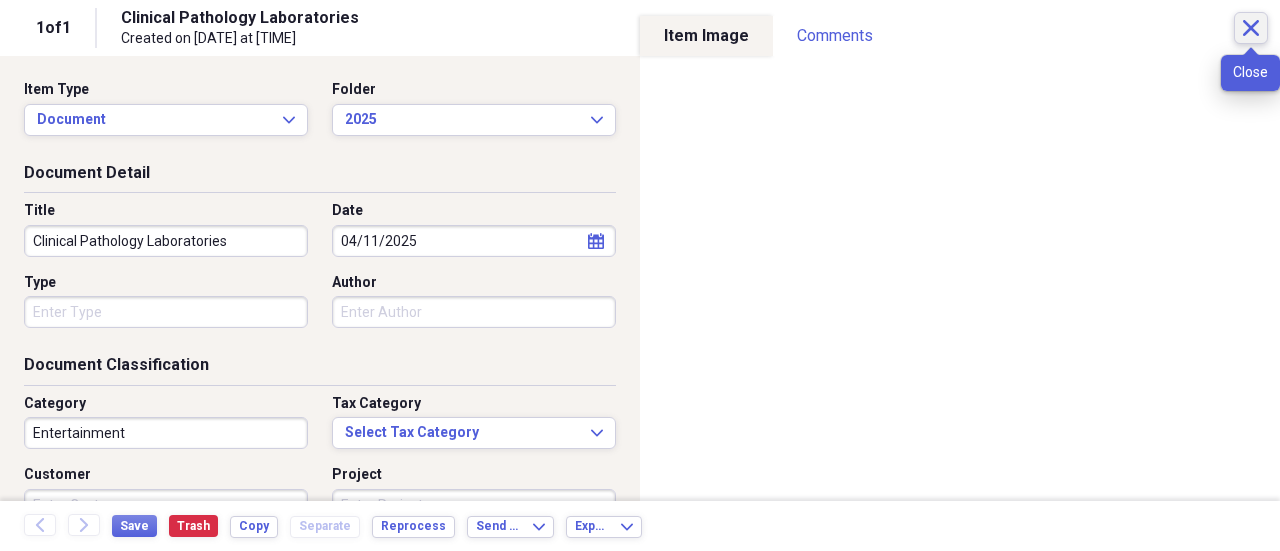 click on "Close" 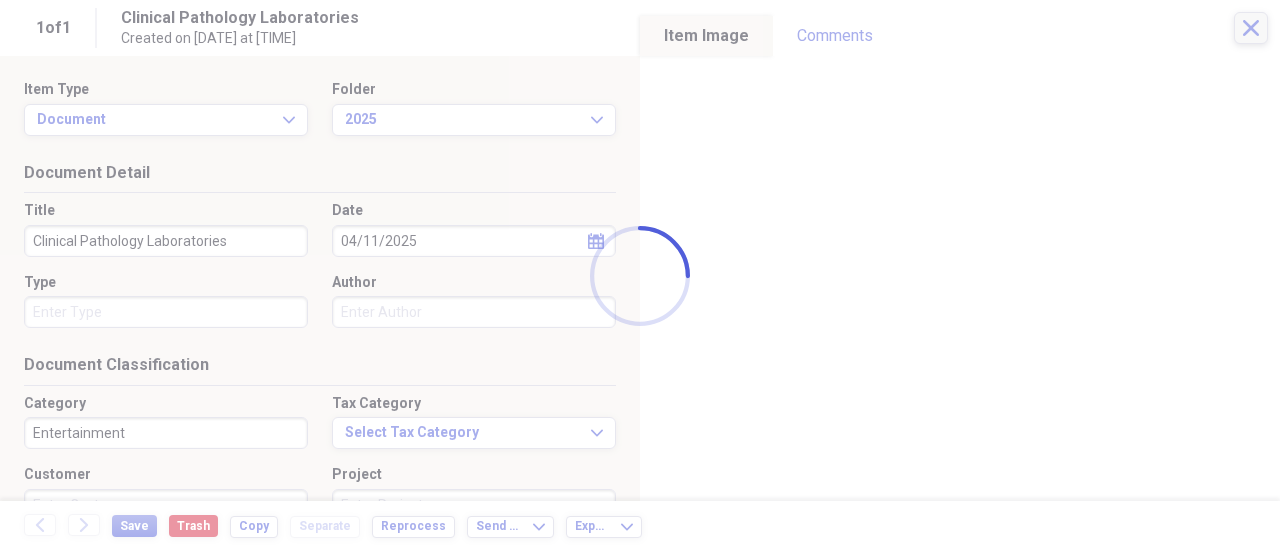checkbox on "false" 